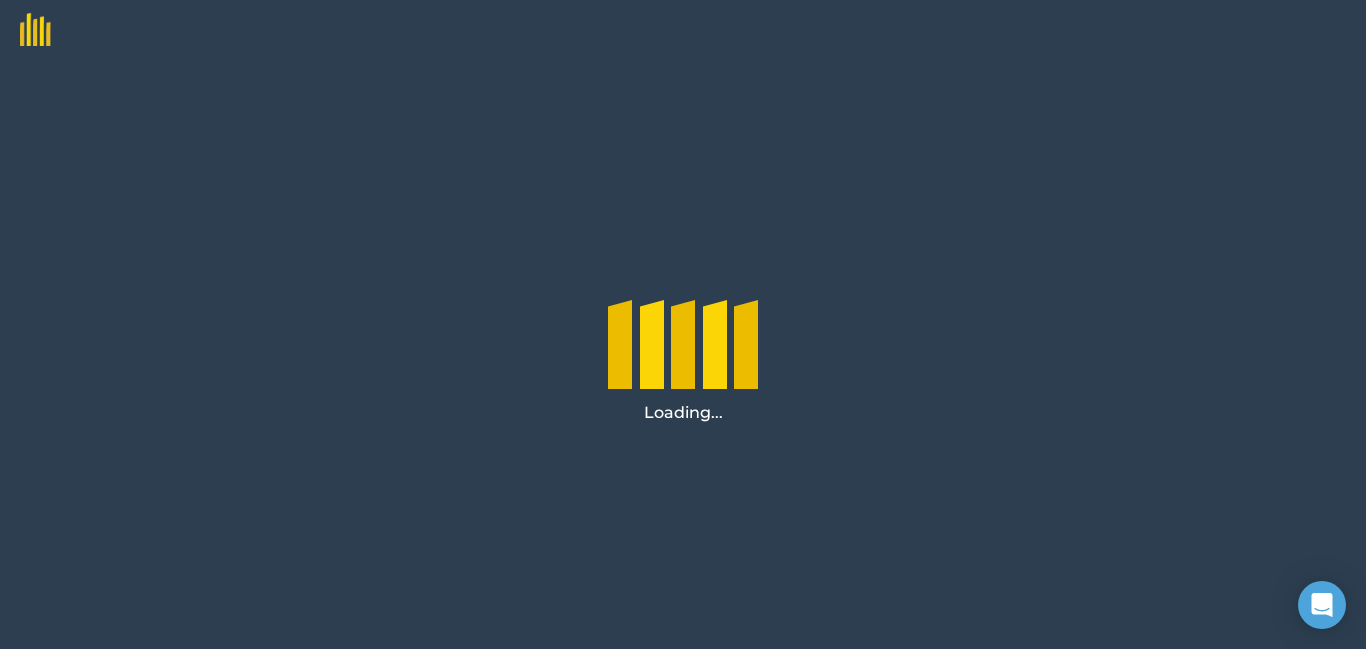 scroll, scrollTop: 0, scrollLeft: 0, axis: both 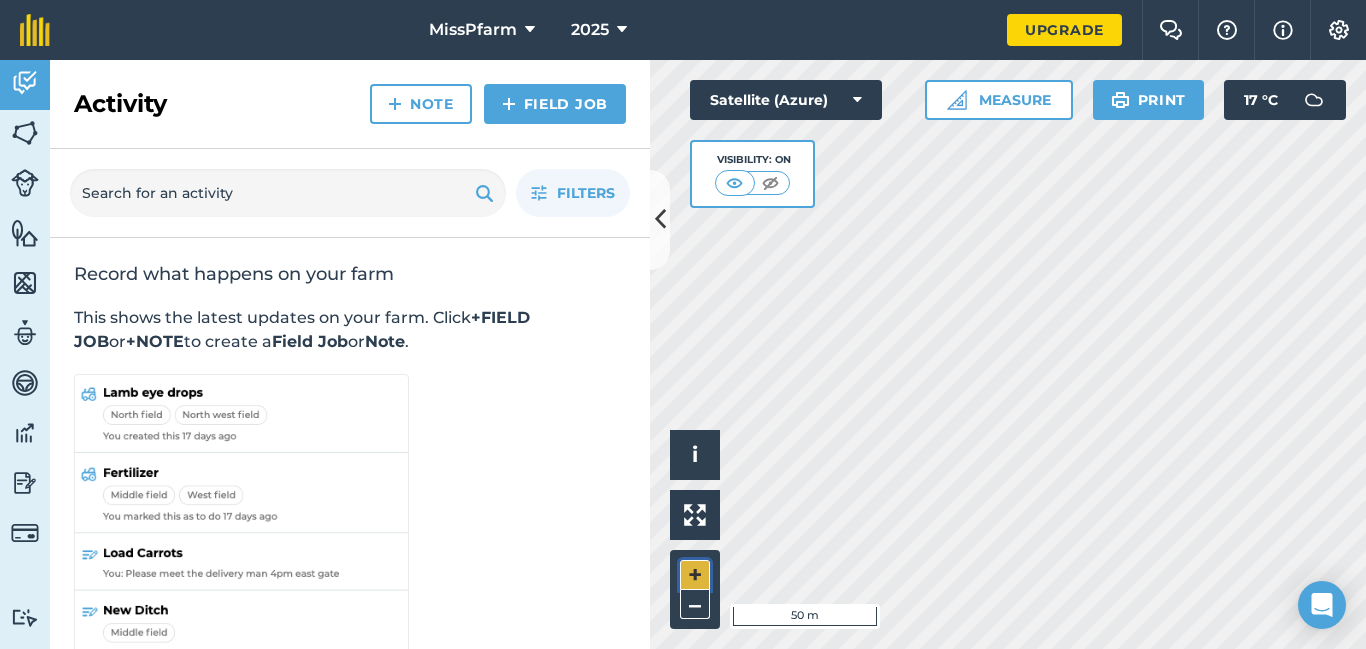 click on "+" at bounding box center [695, 575] 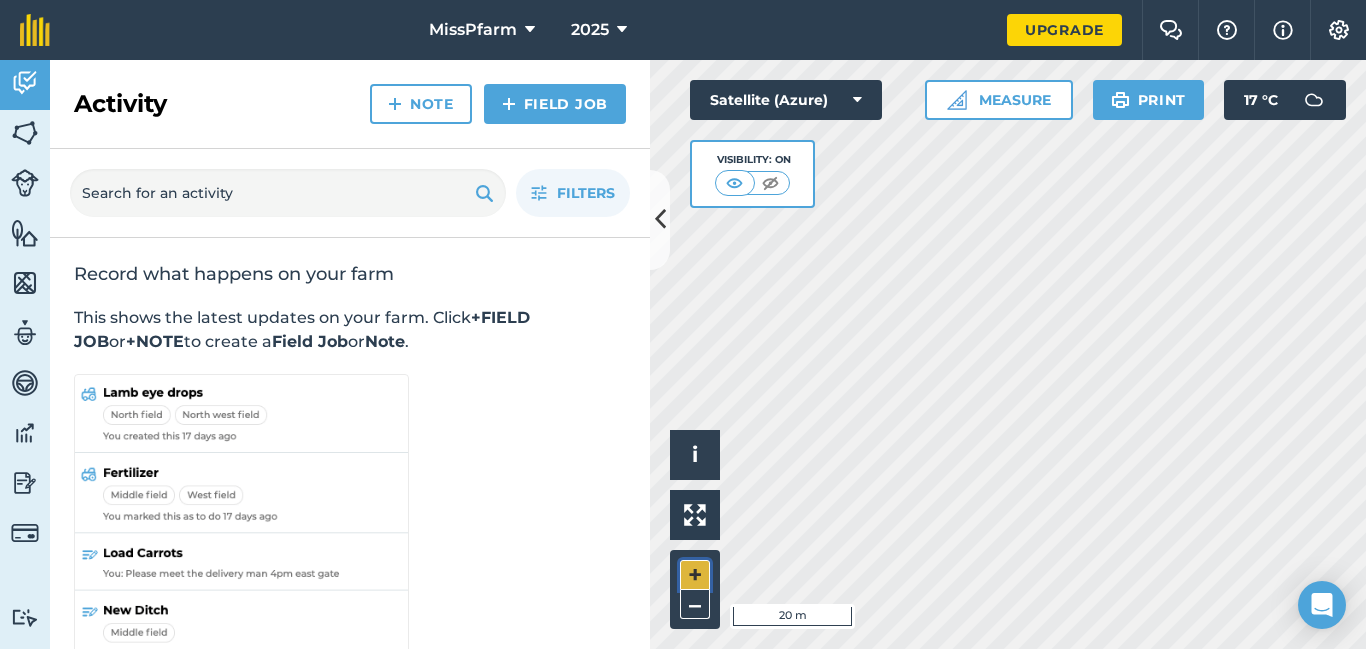 click on "+" at bounding box center [695, 575] 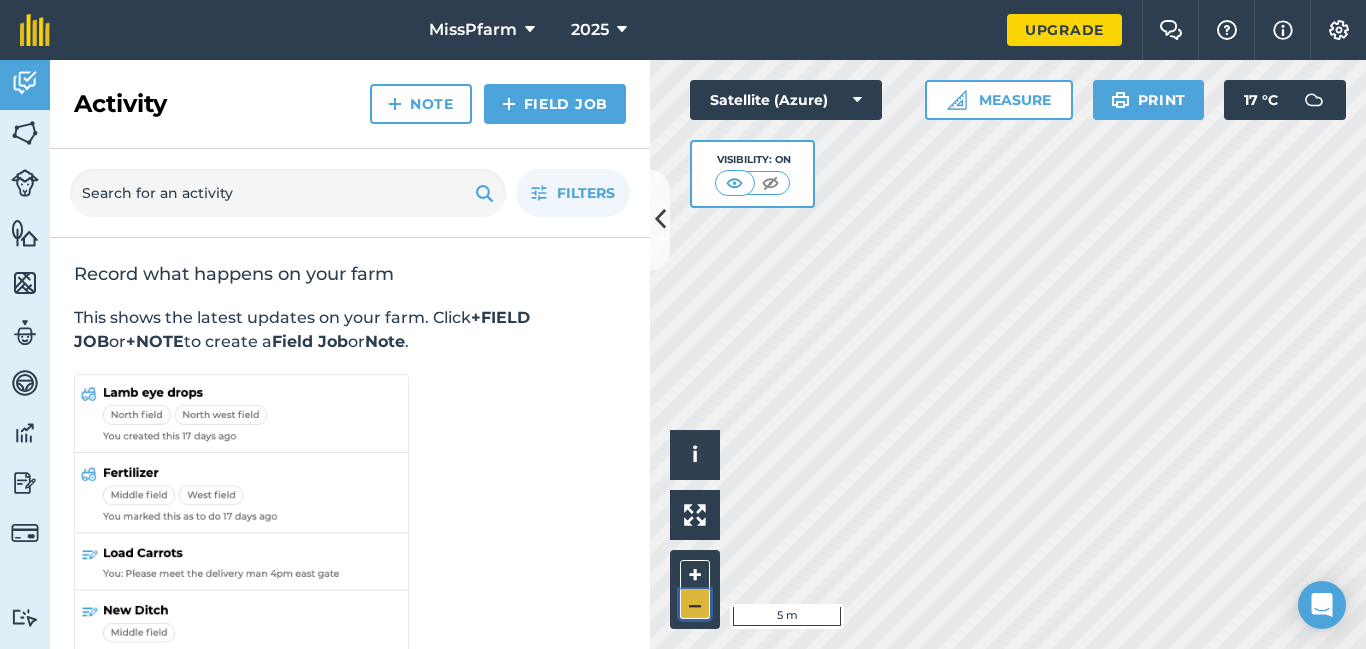 click on "–" at bounding box center (695, 604) 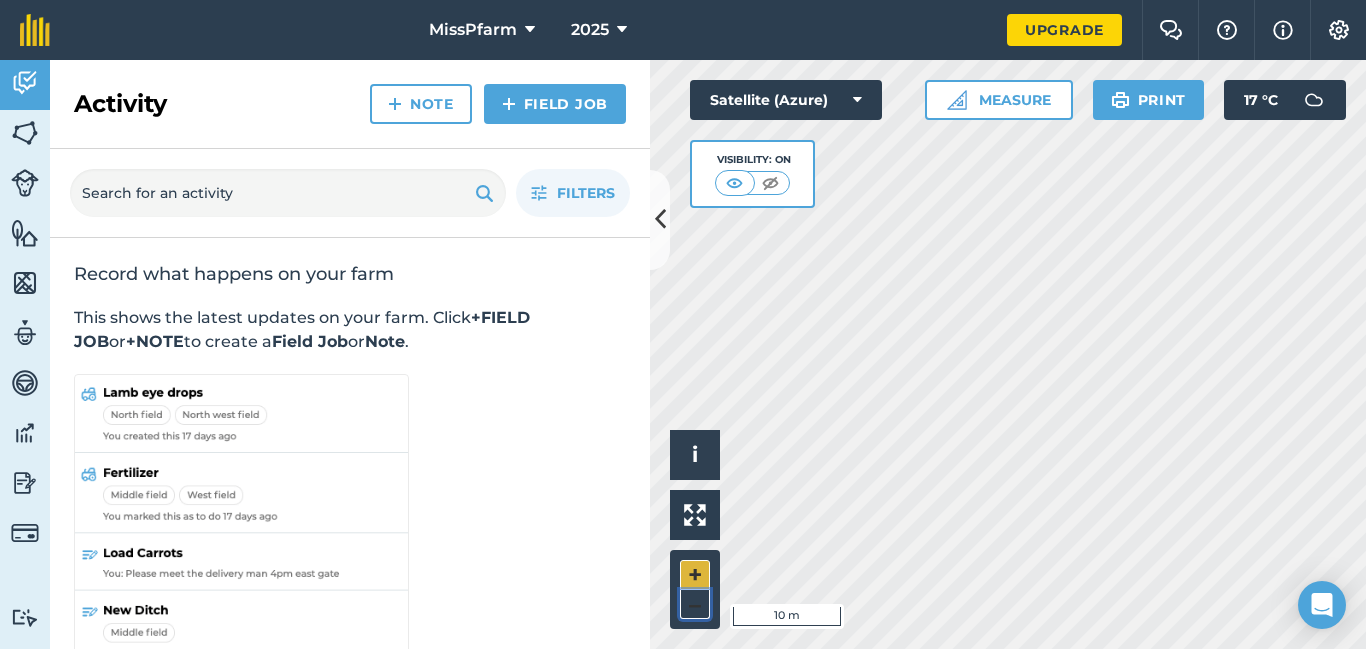type 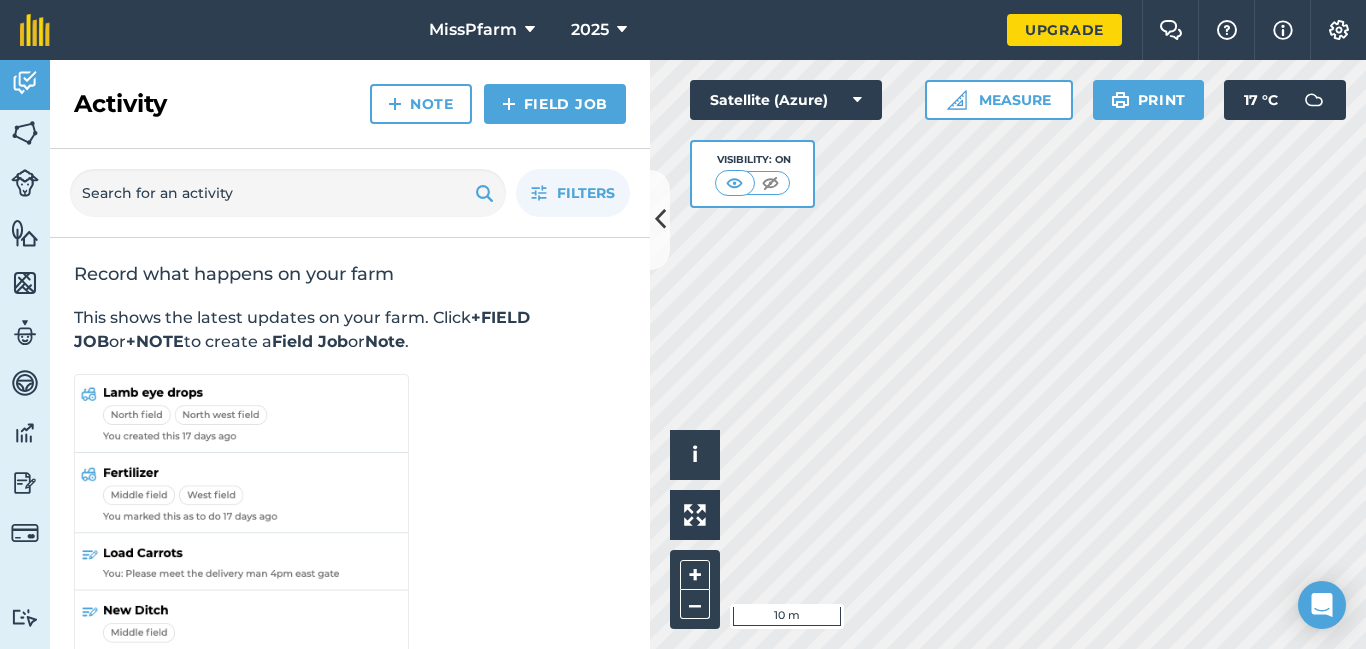click on "MissPfarm 2025 Upgrade Farm Chat Help Info Settings Map printing is not available on our free plan Please upgrade to our Essentials, Plus or Pro plan to access this feature. Activity Fields Livestock Features Maps Team Vehicles Data Reporting Billing Tutorials Tutorials Activity   Note   Field Job Filters Record what happens on your farm This shows the latest updates on your farm. Click  +FIELD JOB  or  +NOTE  to create a  Field Job  or  Note . Hello i © 2025 TomTom, Microsoft 10 m + – Satellite (Azure) Visibility: On Measure Print 17   ° C" at bounding box center [683, 324] 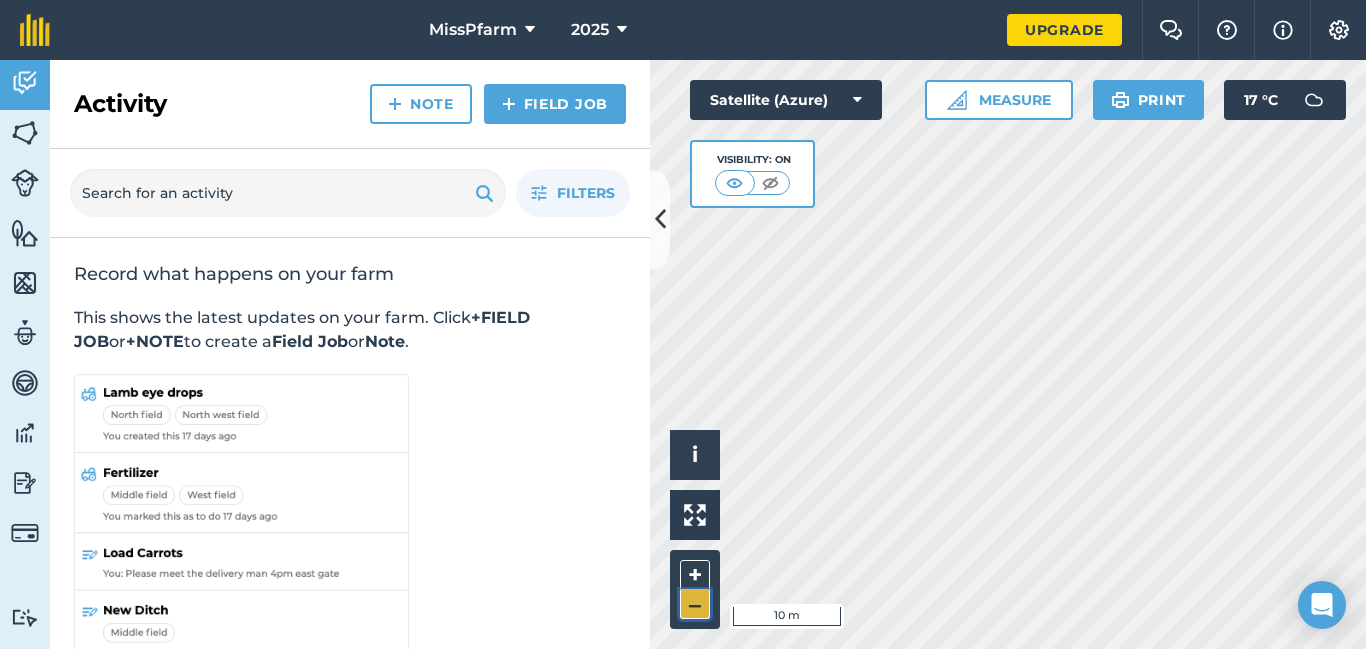 click on "–" at bounding box center [695, 604] 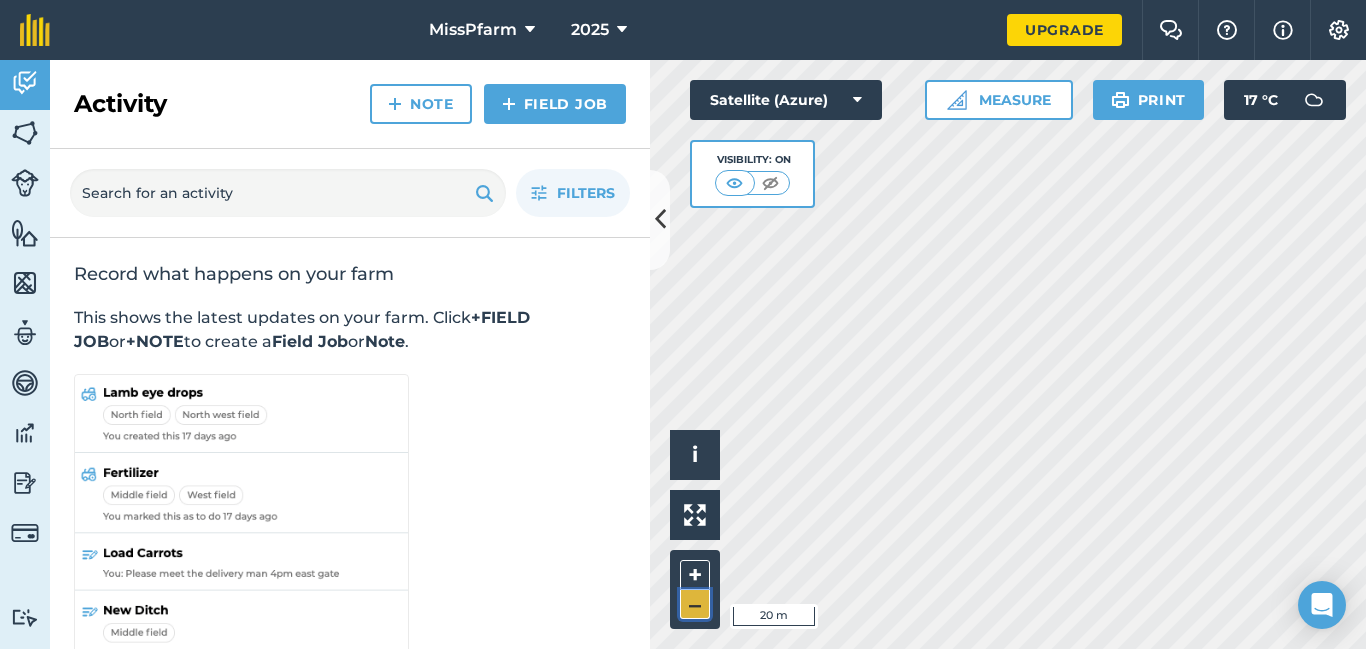 click on "–" at bounding box center [695, 604] 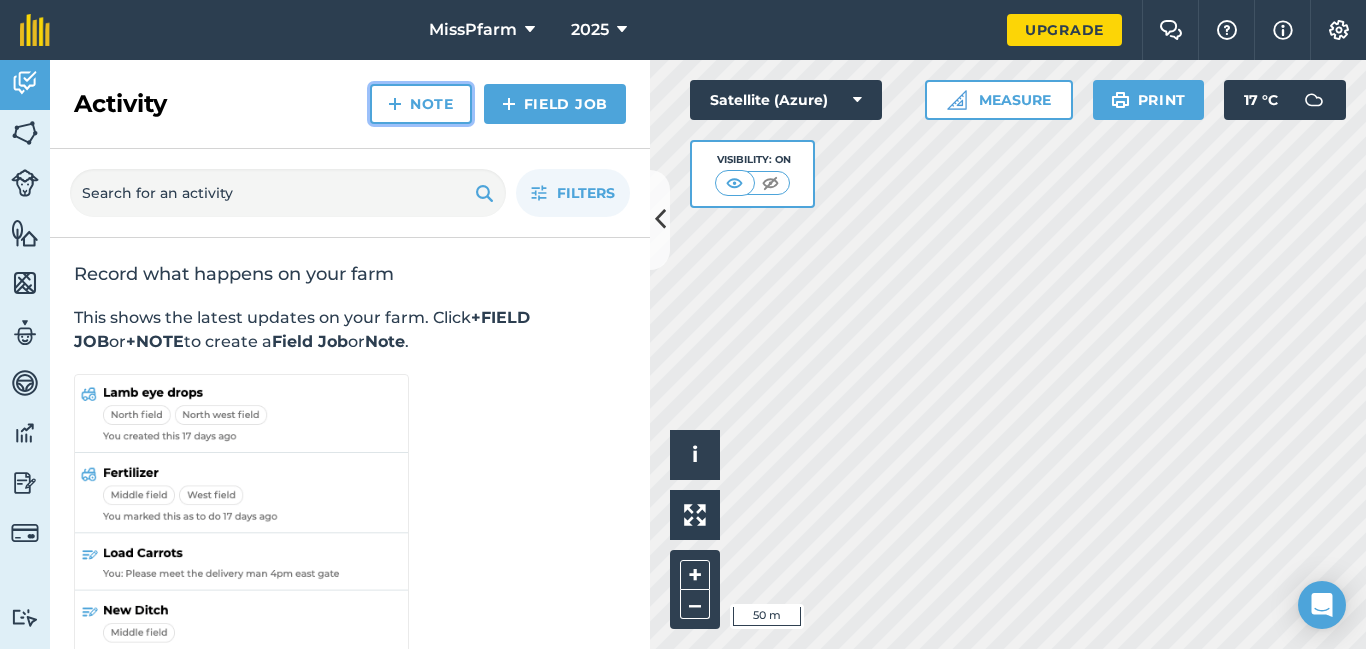 click on "Note" at bounding box center (421, 104) 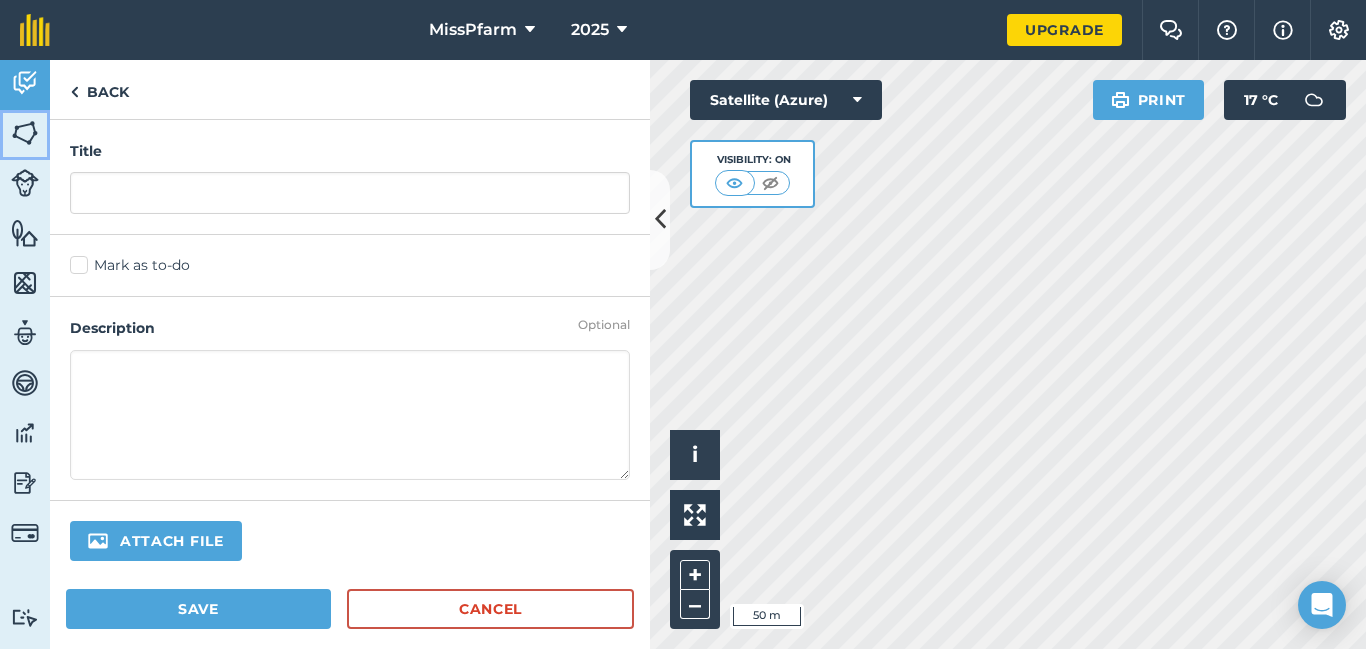 click at bounding box center (25, 133) 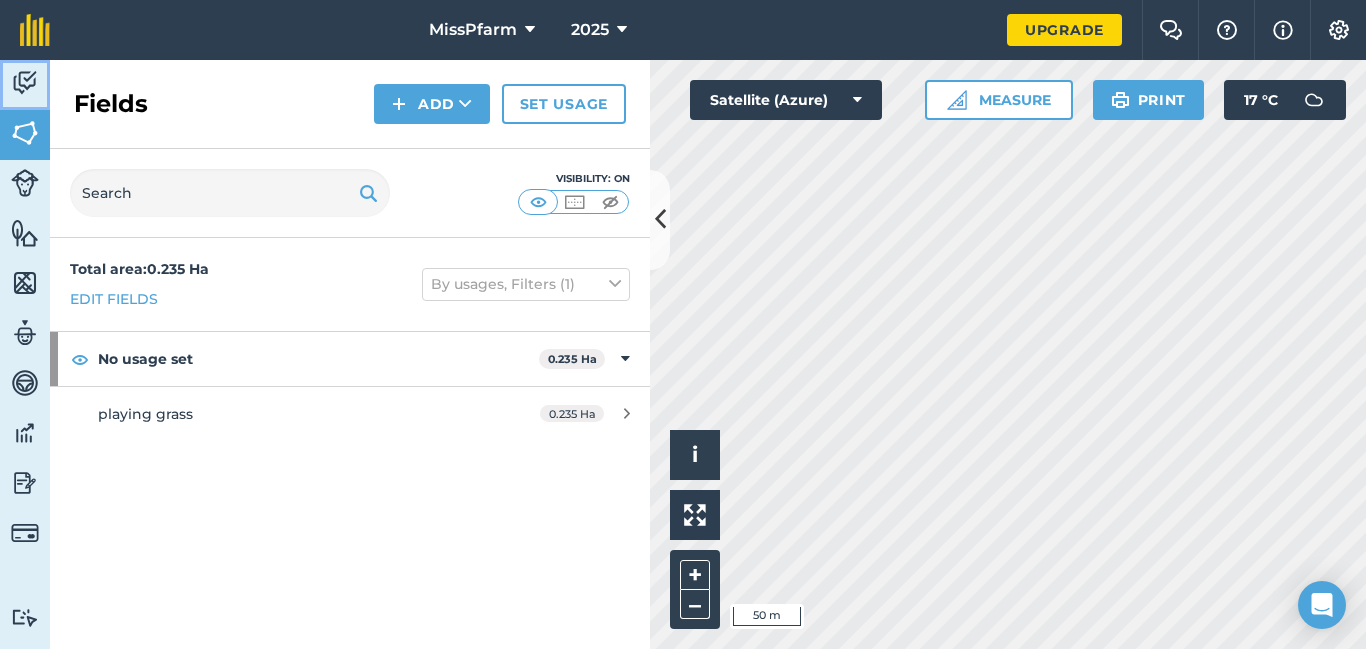 click at bounding box center [25, 83] 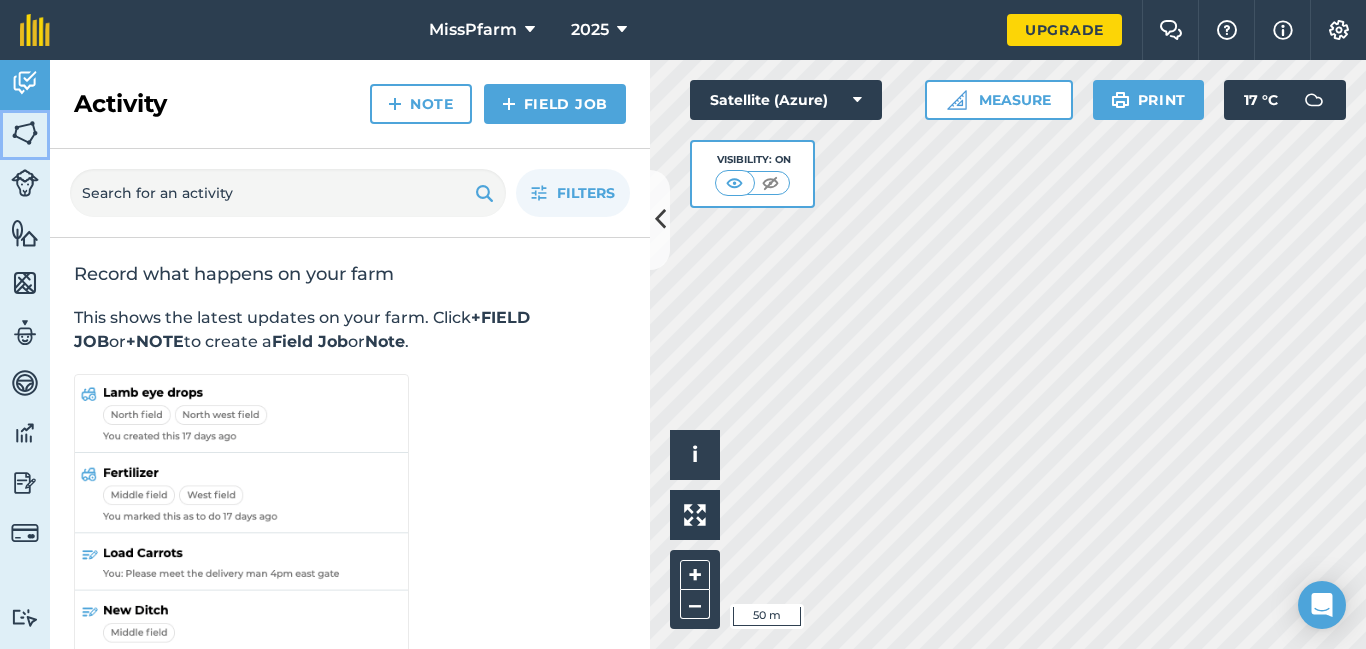 click on "Fields" at bounding box center (25, 135) 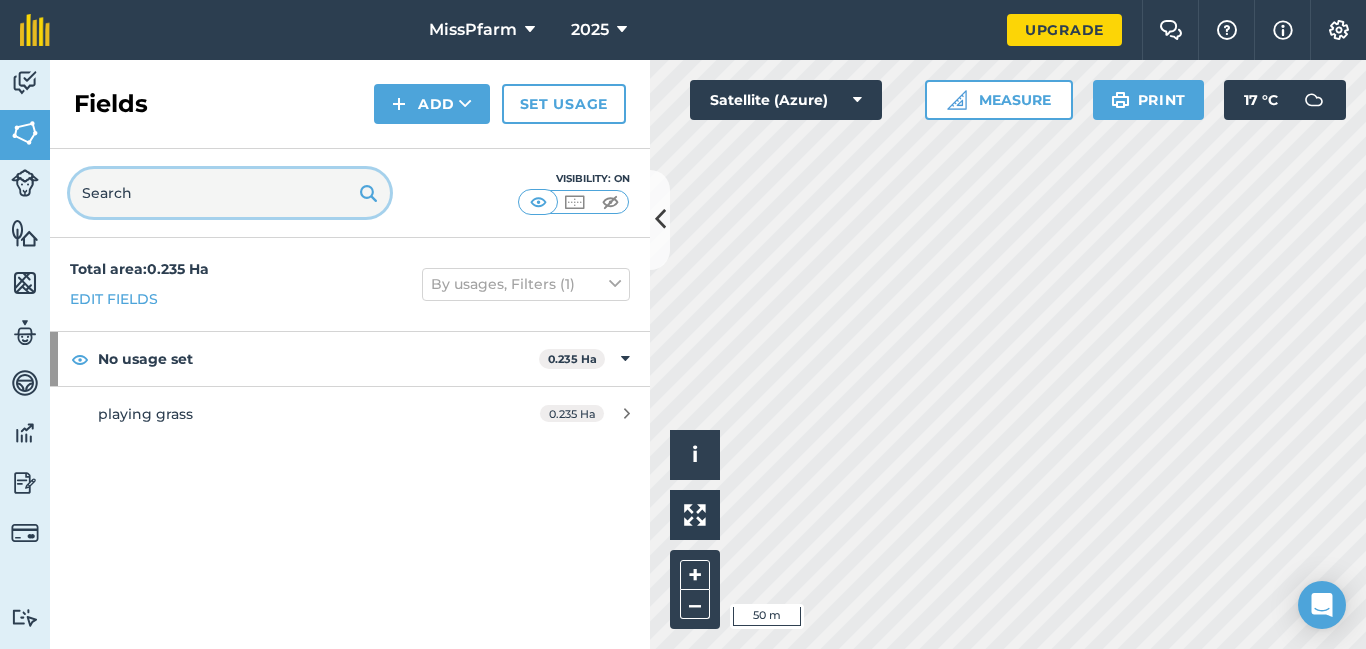 click at bounding box center (230, 193) 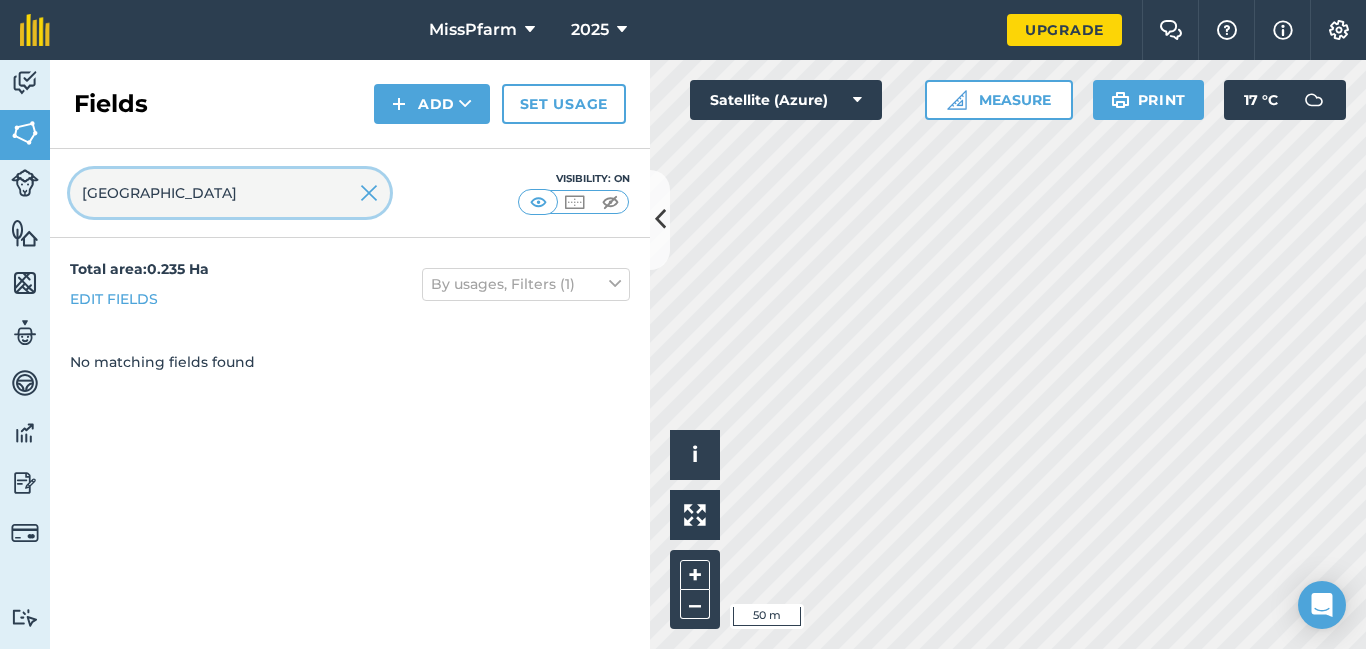 click on "[GEOGRAPHIC_DATA]" at bounding box center (230, 193) 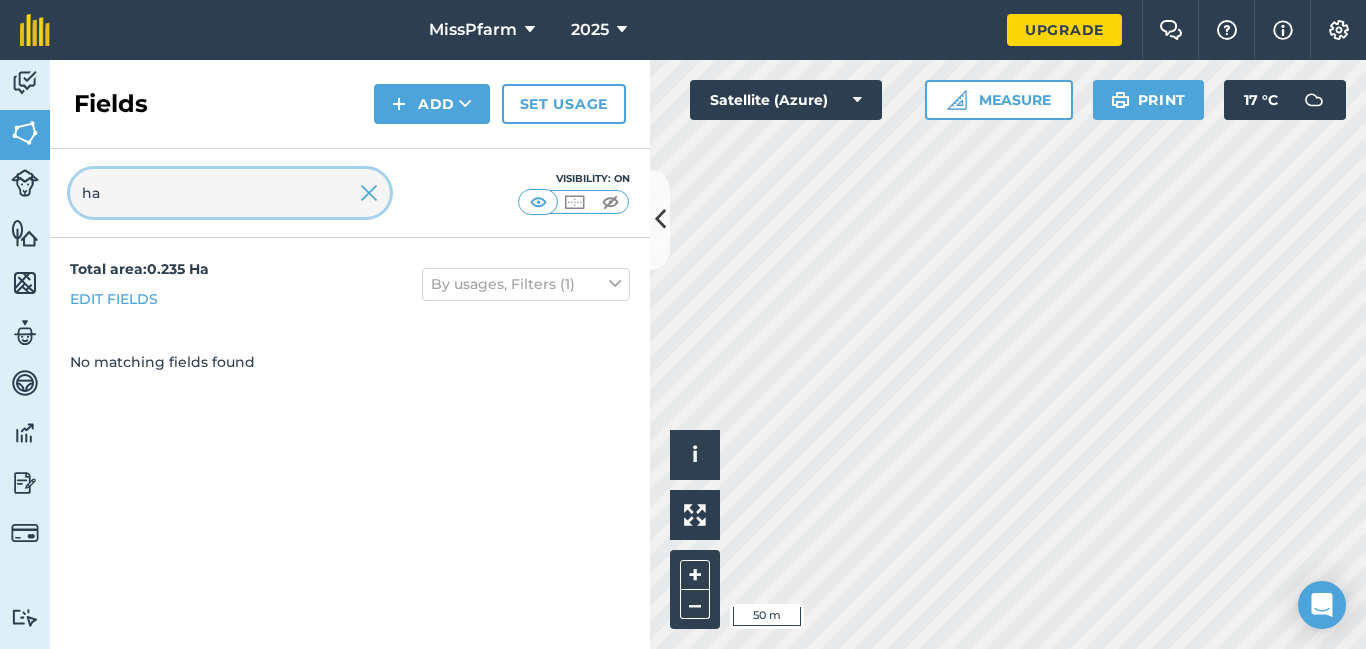 type on "h" 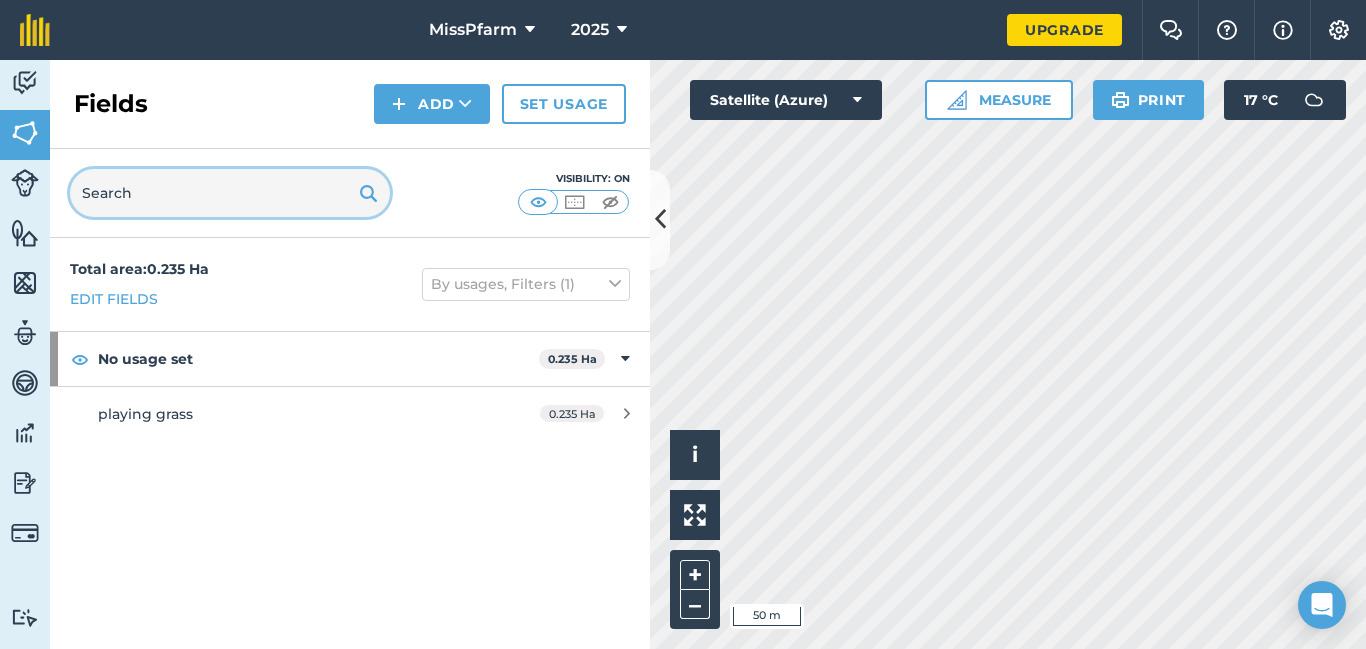 type 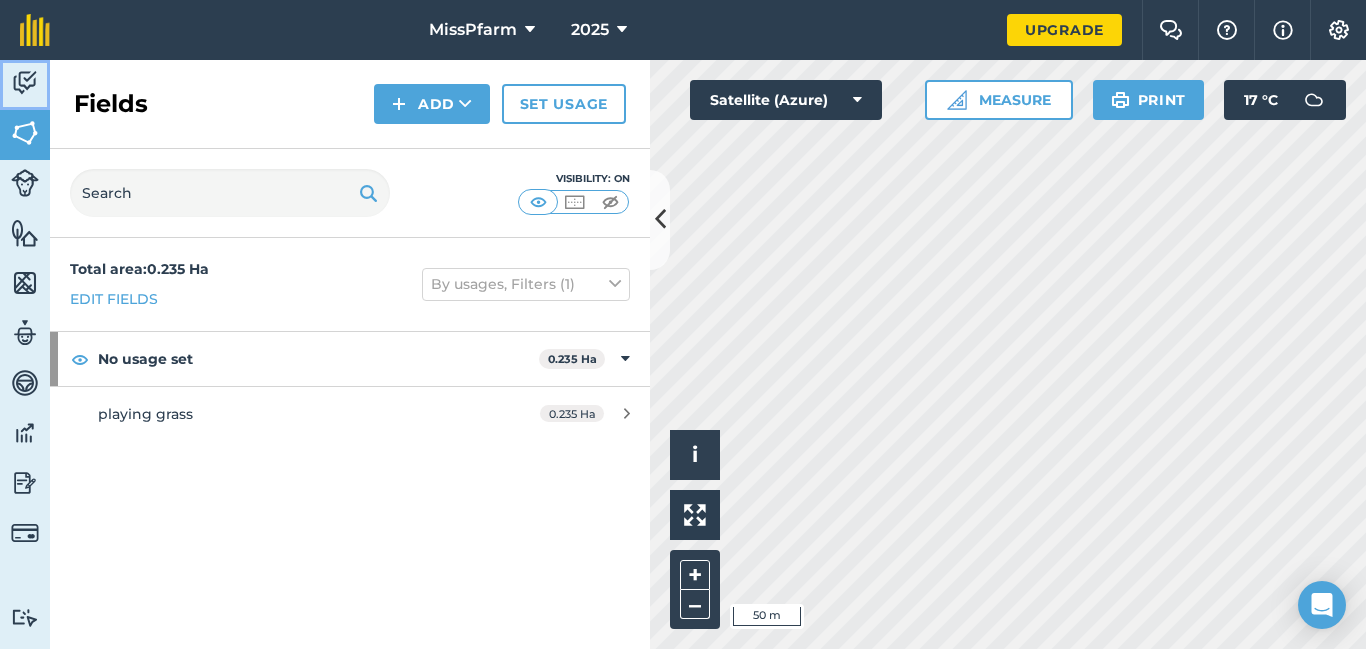 click at bounding box center (25, 83) 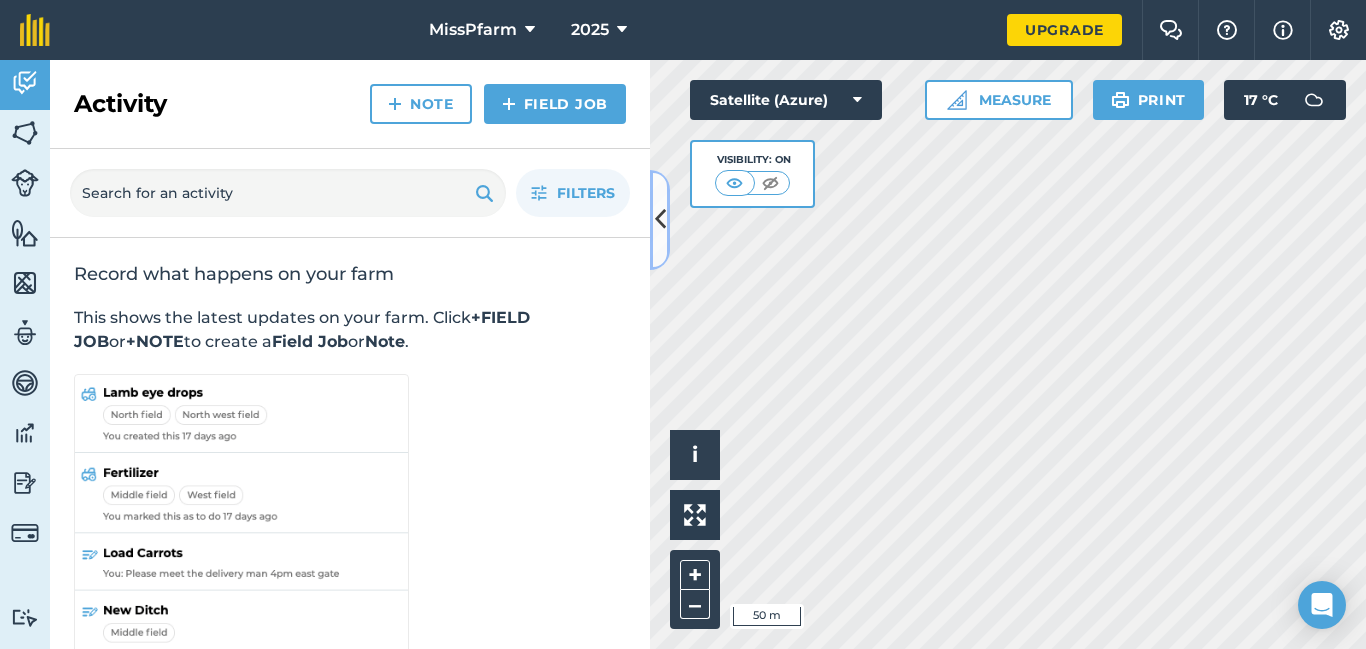 click at bounding box center [660, 219] 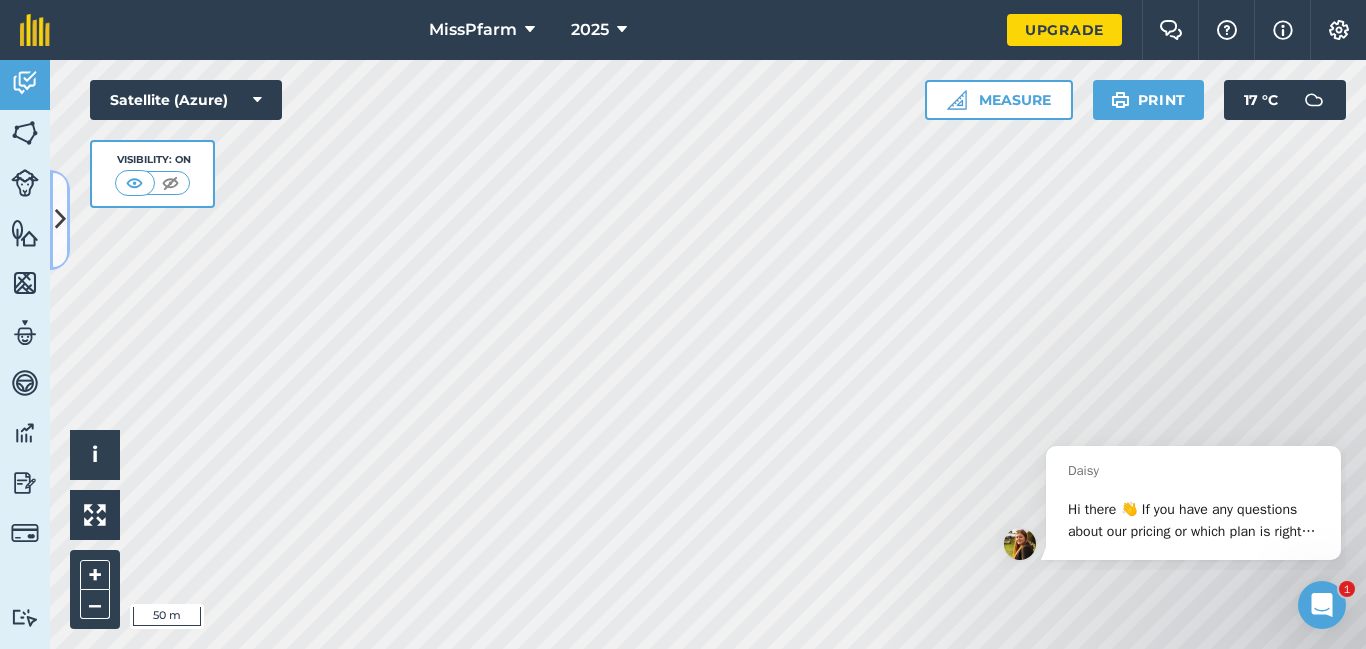 scroll, scrollTop: 0, scrollLeft: 0, axis: both 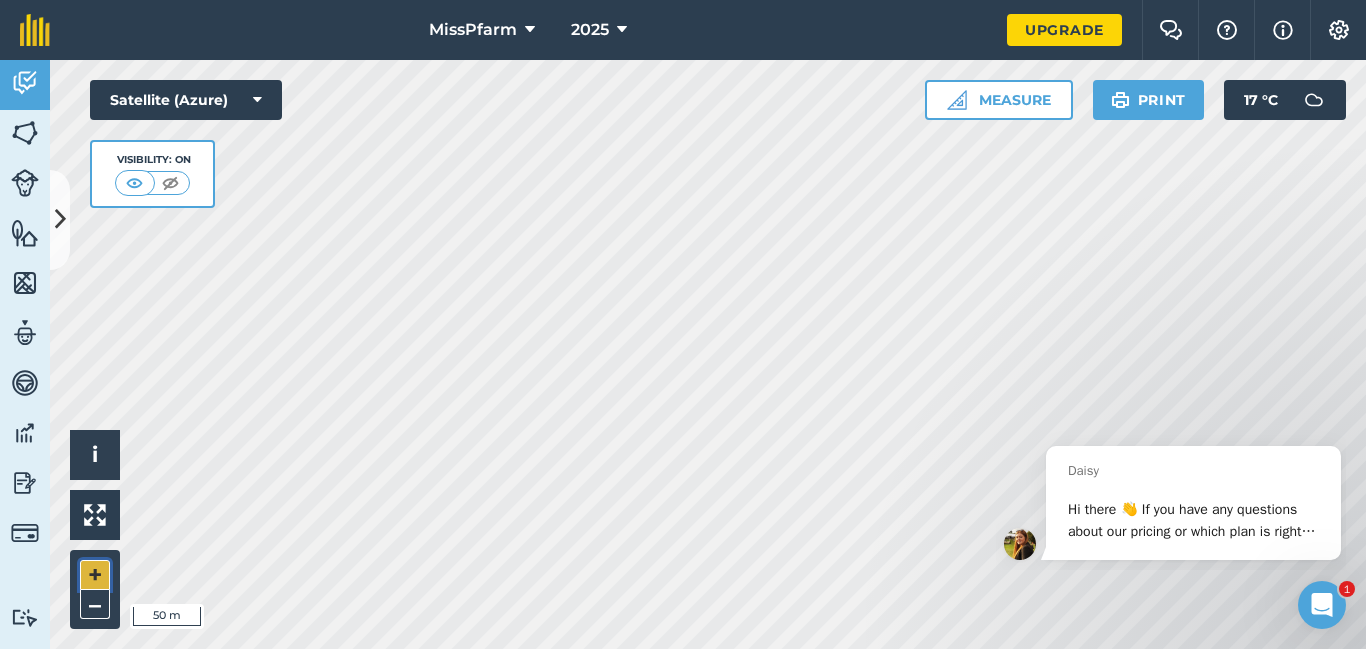click on "+" at bounding box center [95, 575] 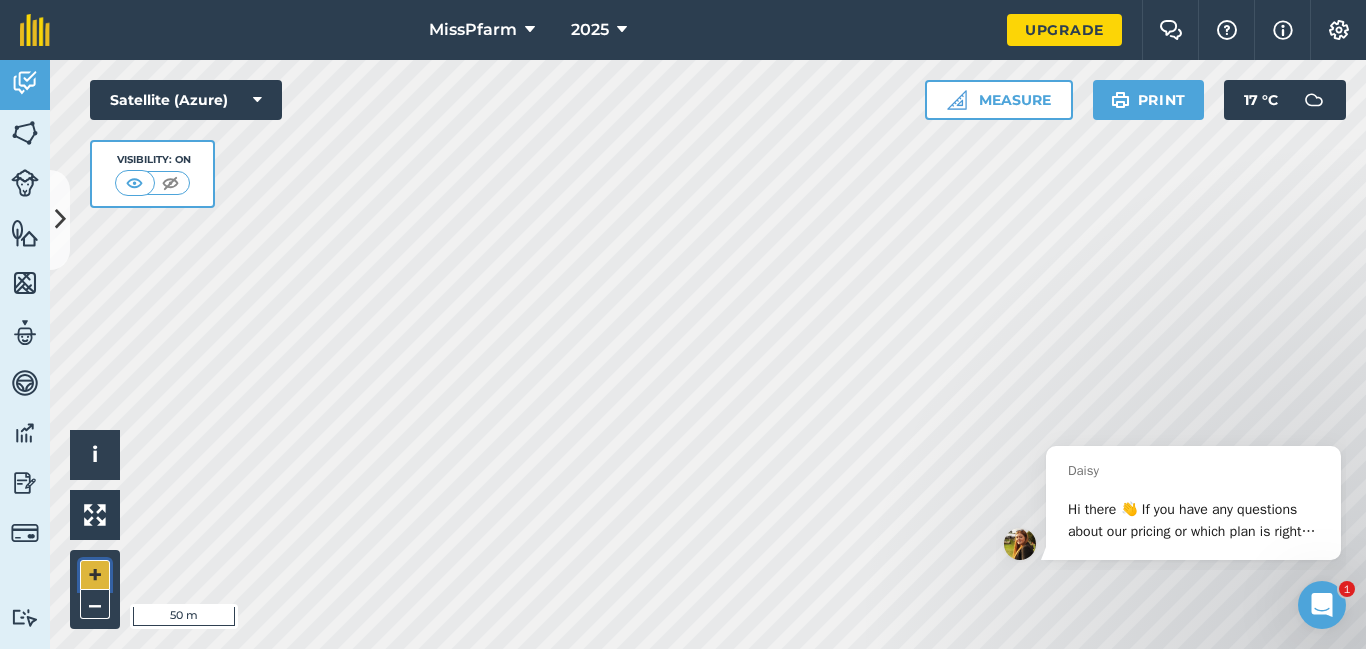 click on "+" at bounding box center (95, 575) 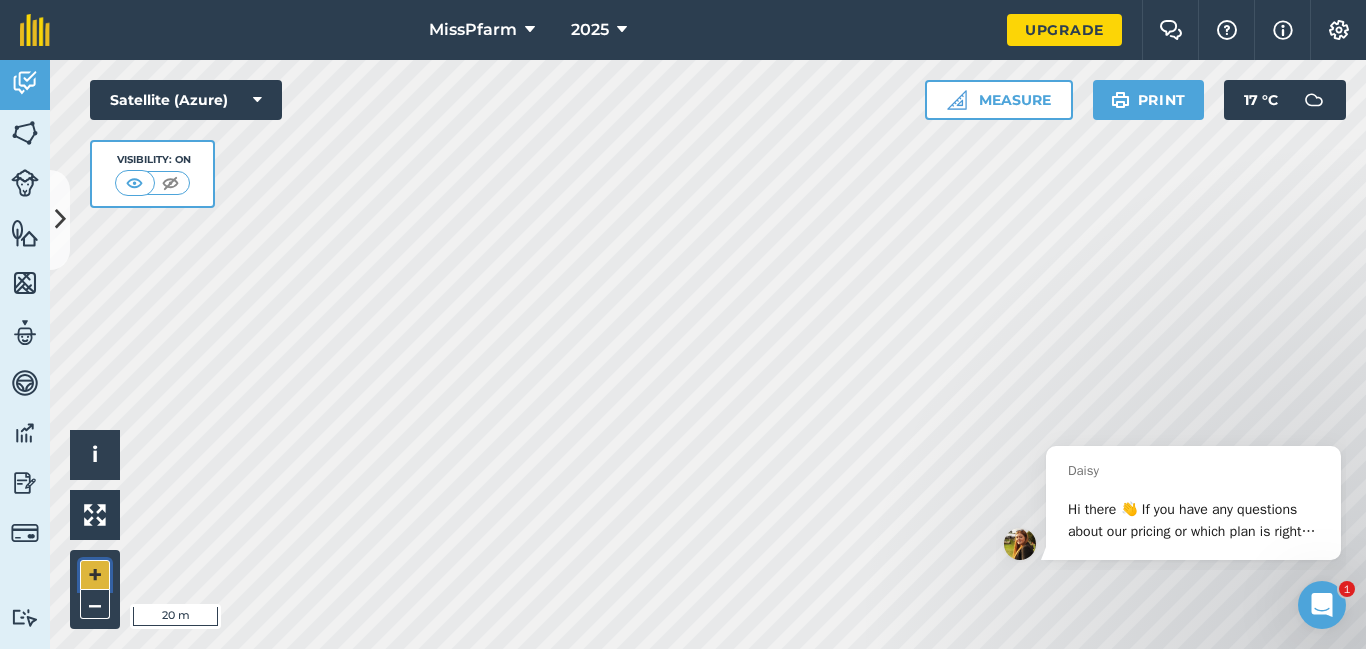 click on "+" at bounding box center (95, 575) 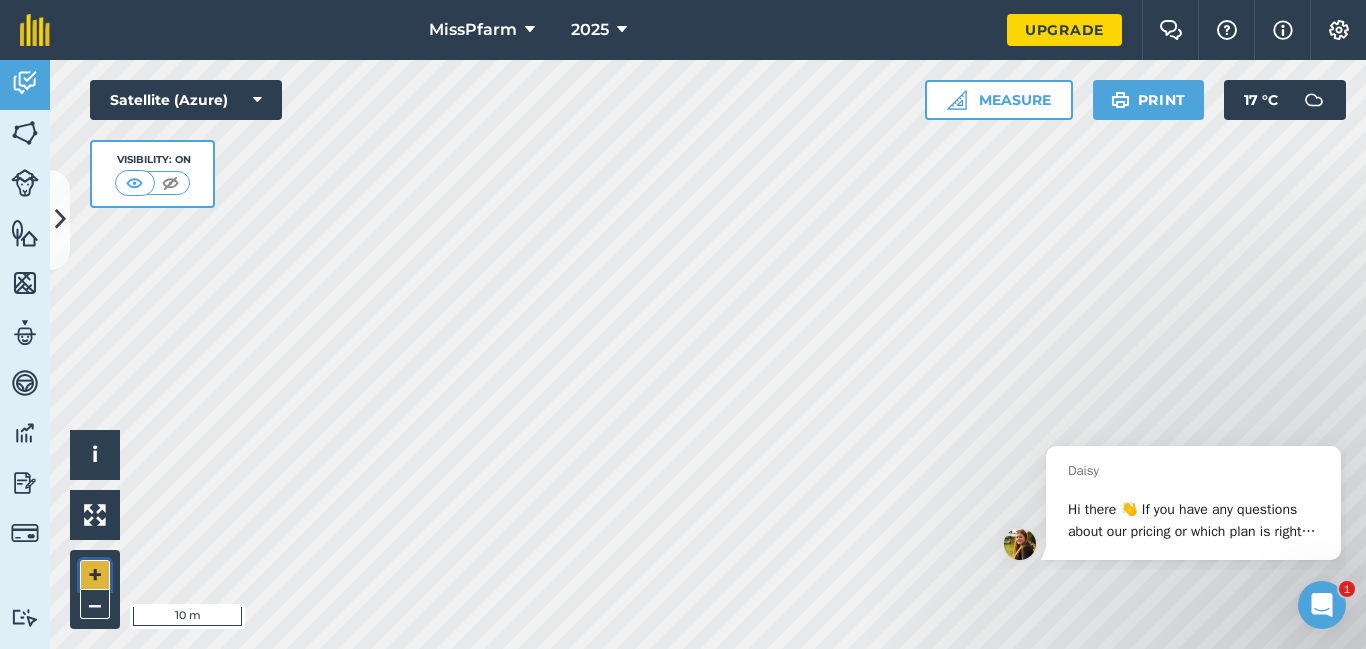 click on "+" at bounding box center [95, 575] 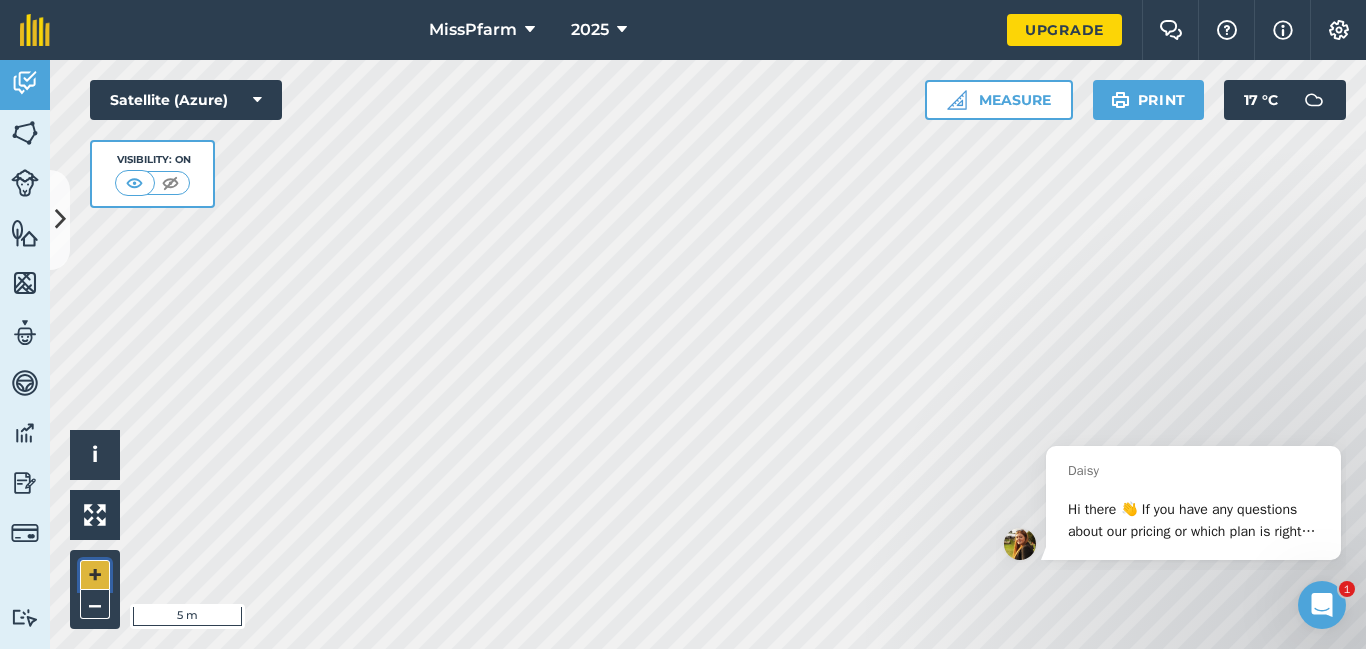 click on "+" at bounding box center [95, 575] 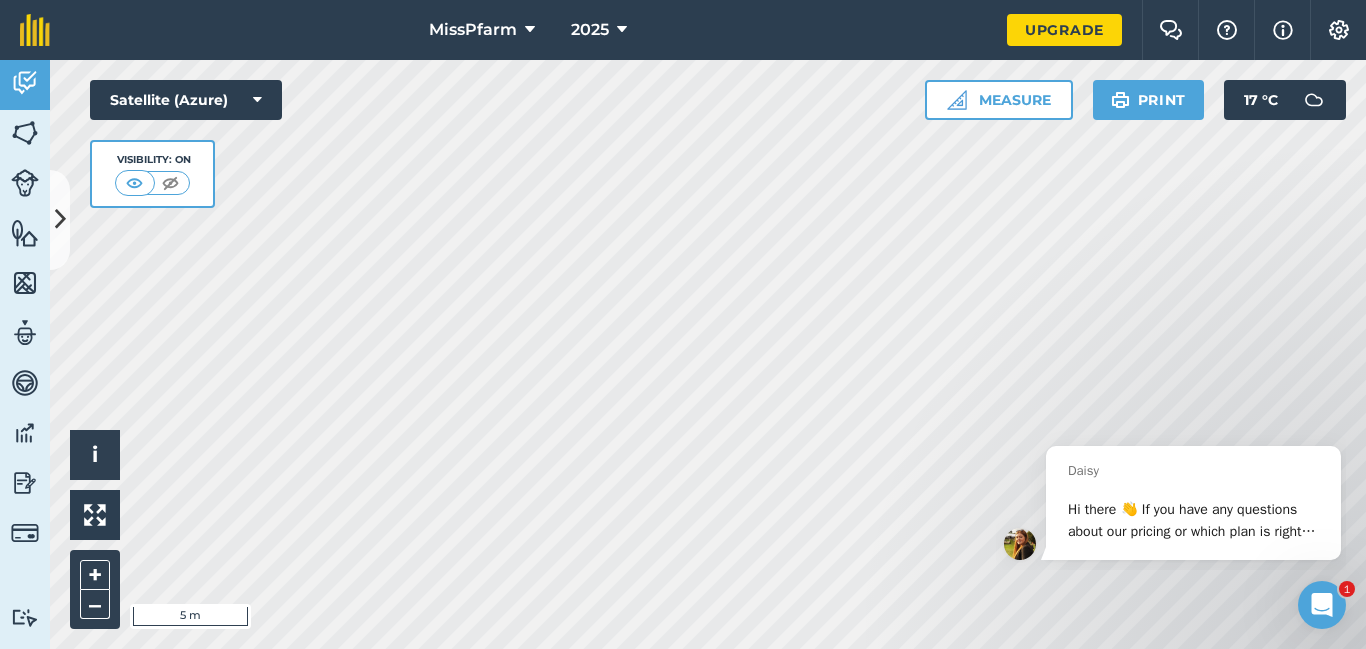 click on "MissPfarm 2025 Upgrade Farm Chat Help Info Settings Map printing is not available on our free plan Please upgrade to our Essentials, Plus or Pro plan to access this feature. Activity Fields Livestock Features Maps Team Vehicles Data Reporting Billing Tutorials Tutorials Activity   Note   Field Job Filters Record what happens on your farm This shows the latest updates on your farm. Click  +FIELD JOB  or  +NOTE  to create a  Field Job  or  Note . Hello i © 2025 TomTom, Microsoft 5 m + – Satellite (Azure) Visibility: On Measure Print 17   ° C
1" at bounding box center (683, 324) 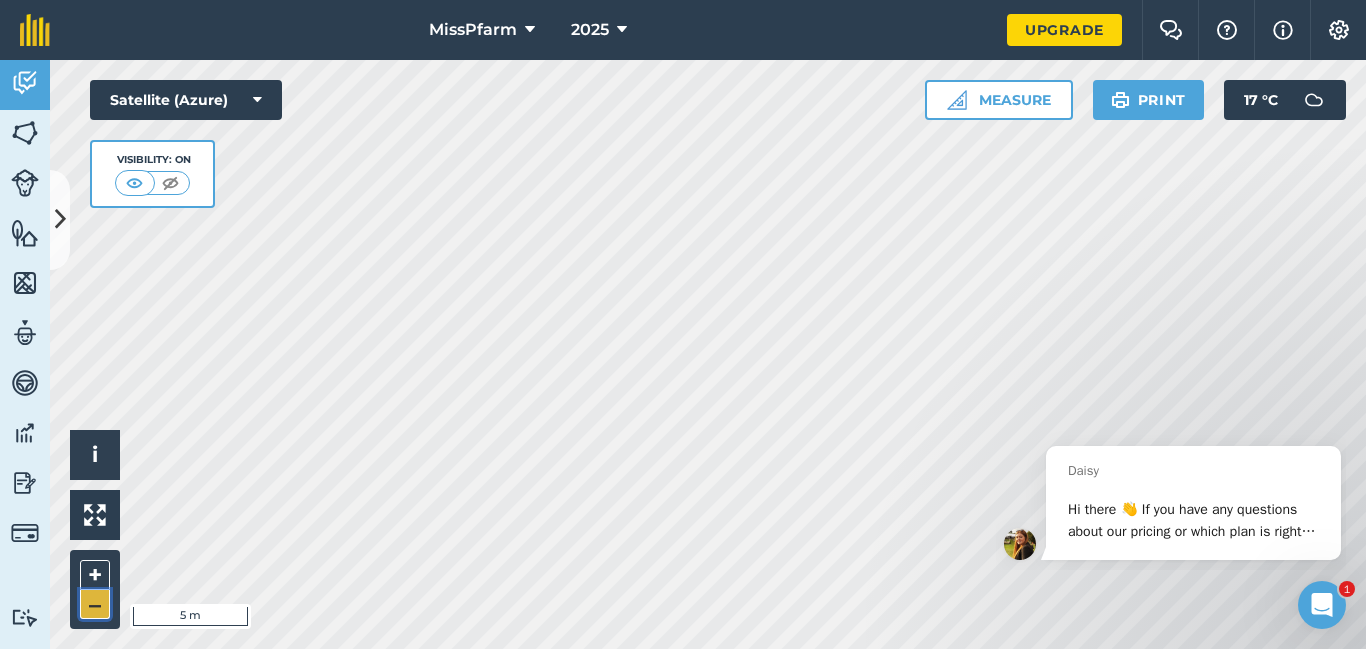 click on "–" at bounding box center [95, 604] 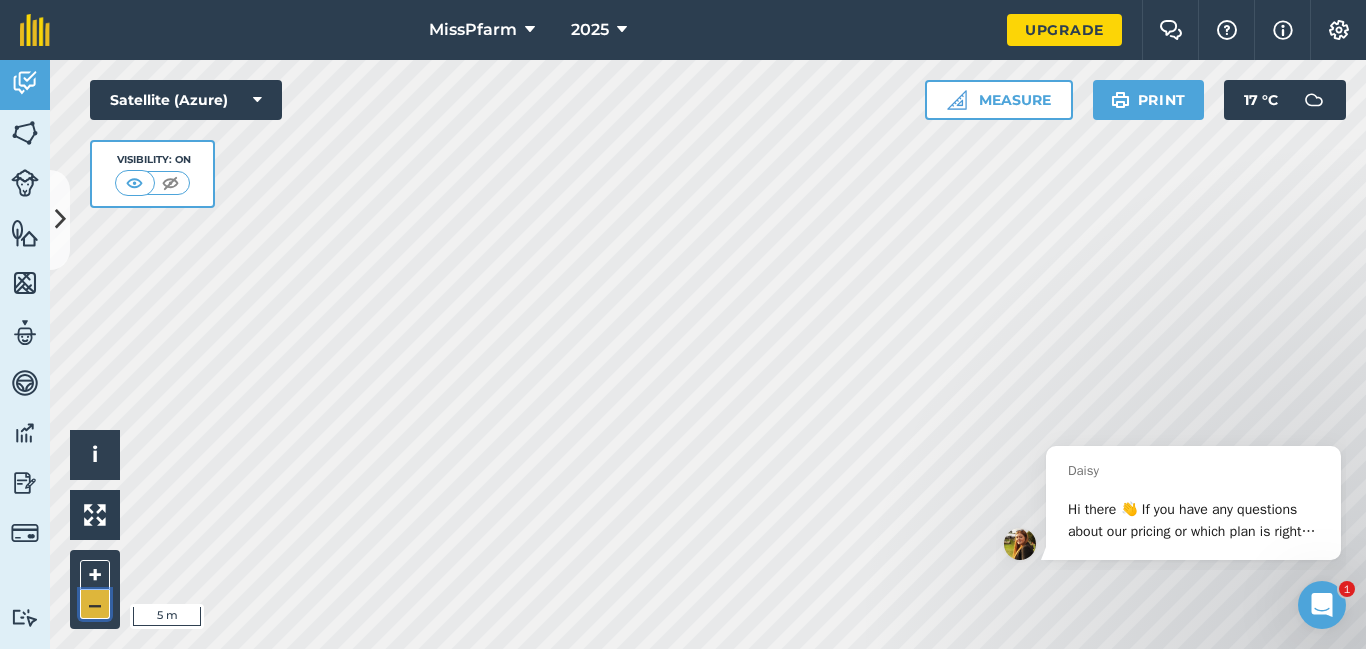 click on "–" at bounding box center (95, 604) 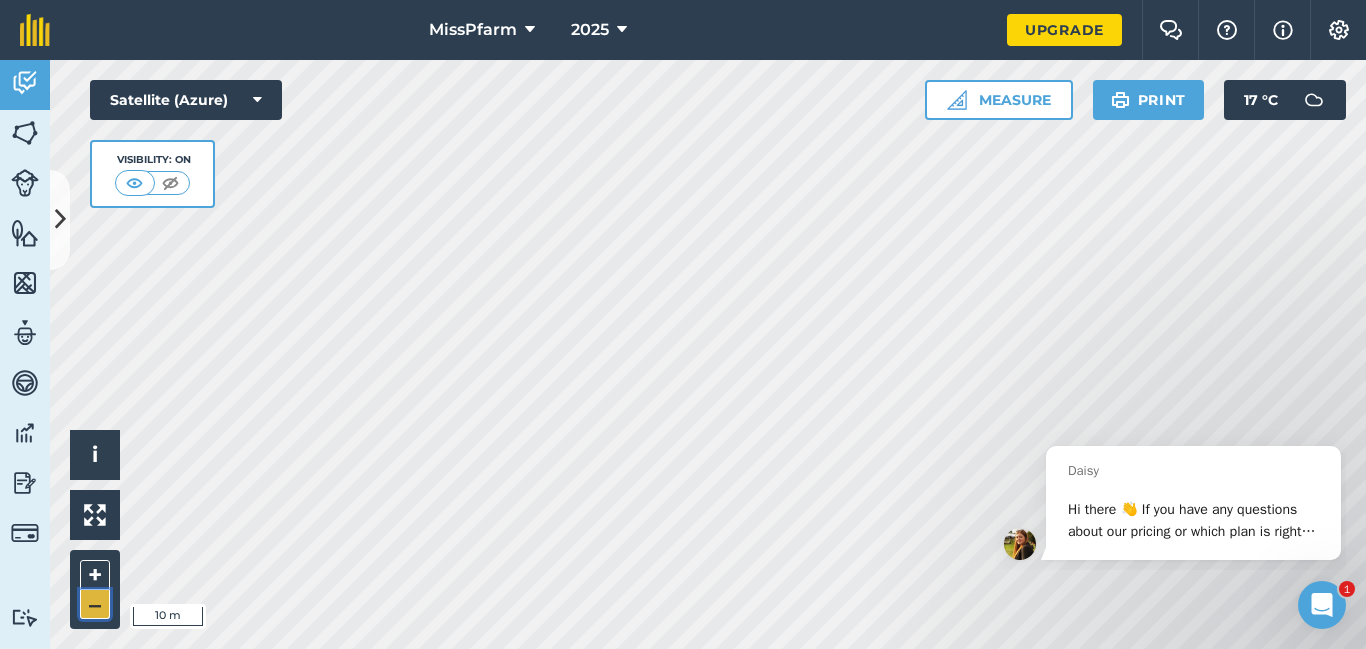 click on "–" at bounding box center [95, 604] 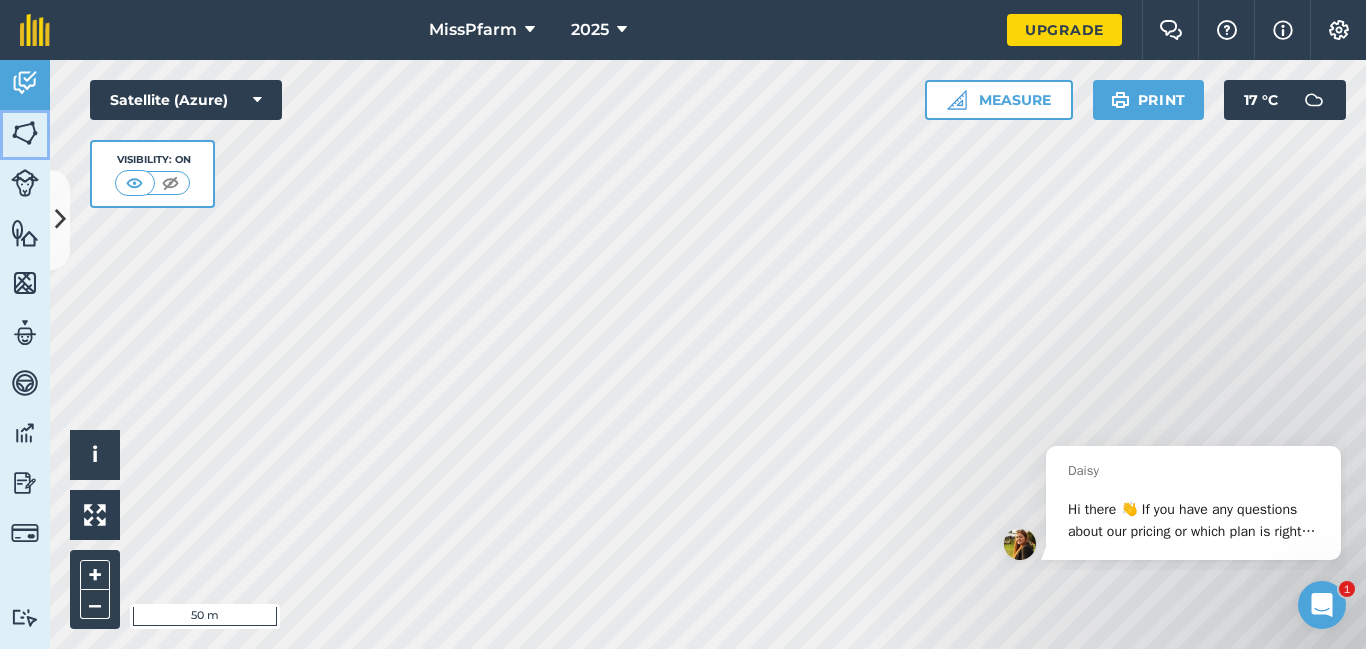 click at bounding box center [25, 133] 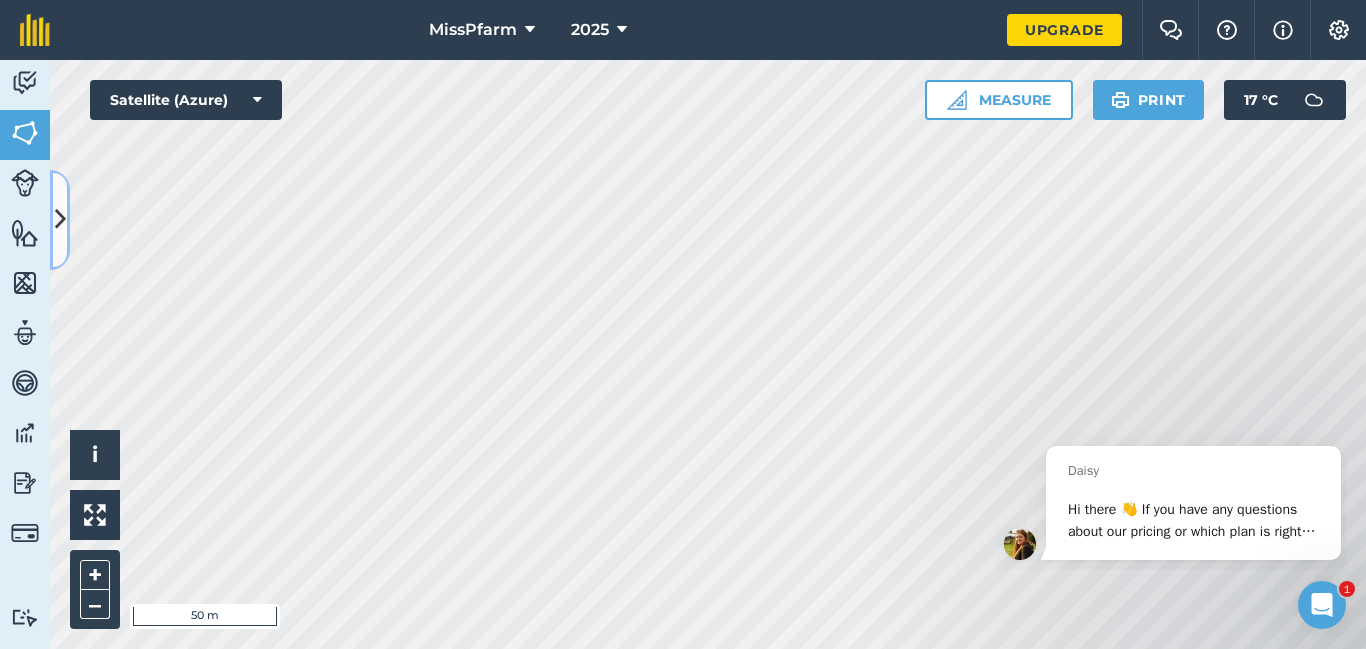 click at bounding box center [60, 219] 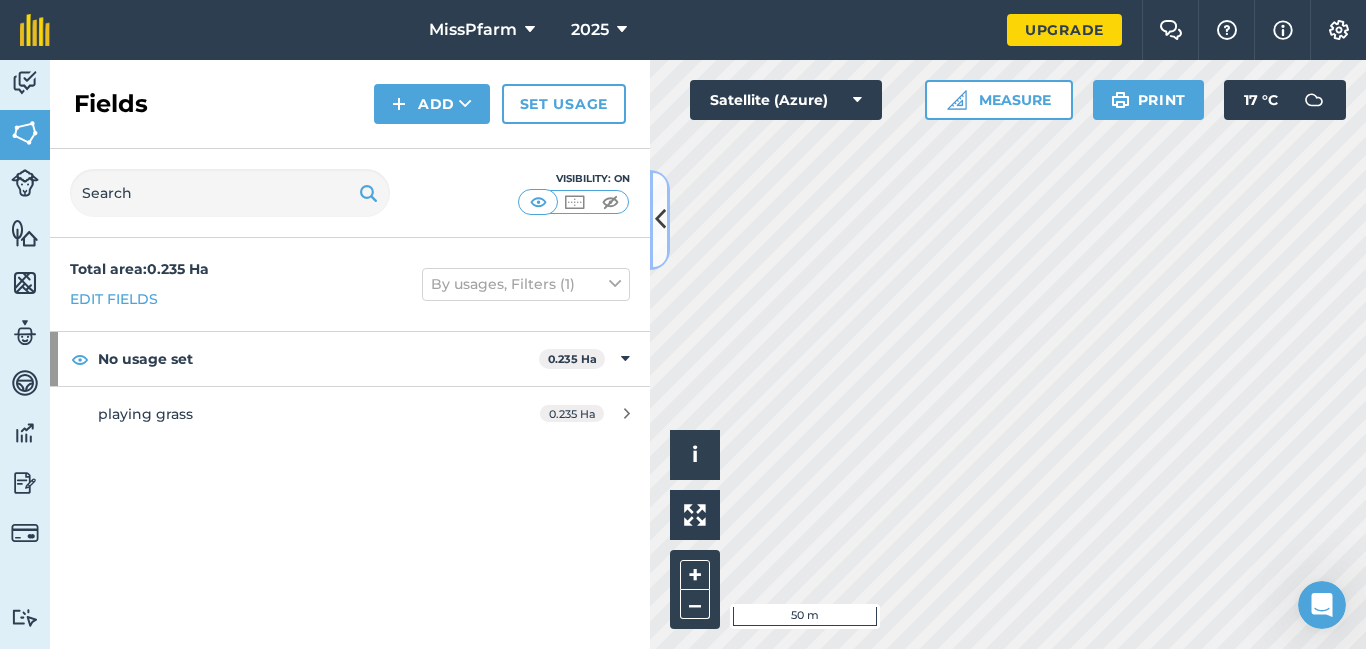 click at bounding box center [660, 220] 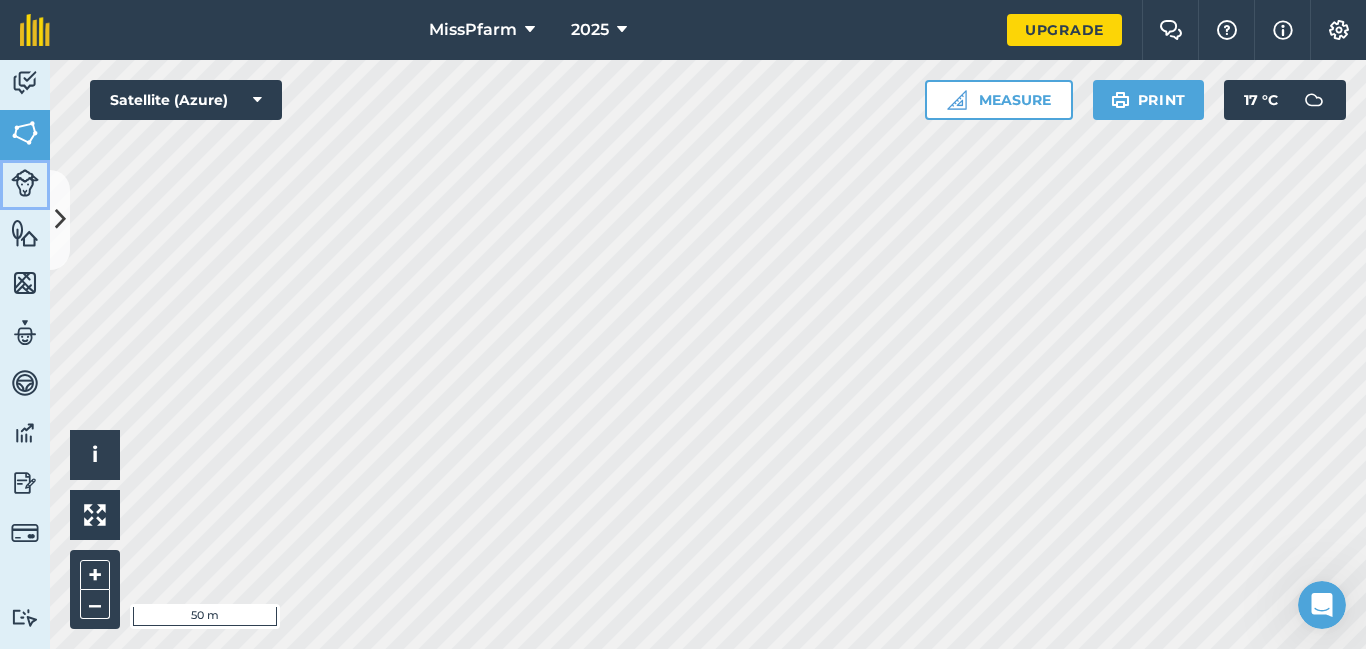 click at bounding box center (25, 183) 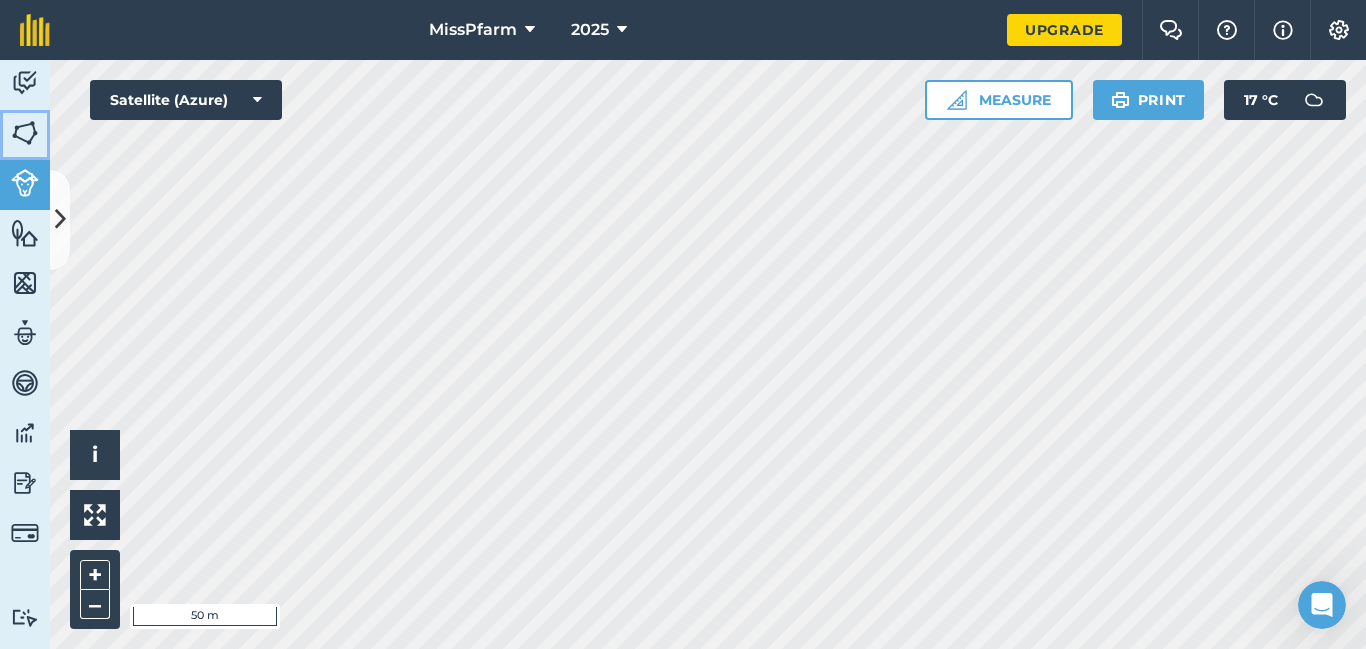 click at bounding box center [25, 133] 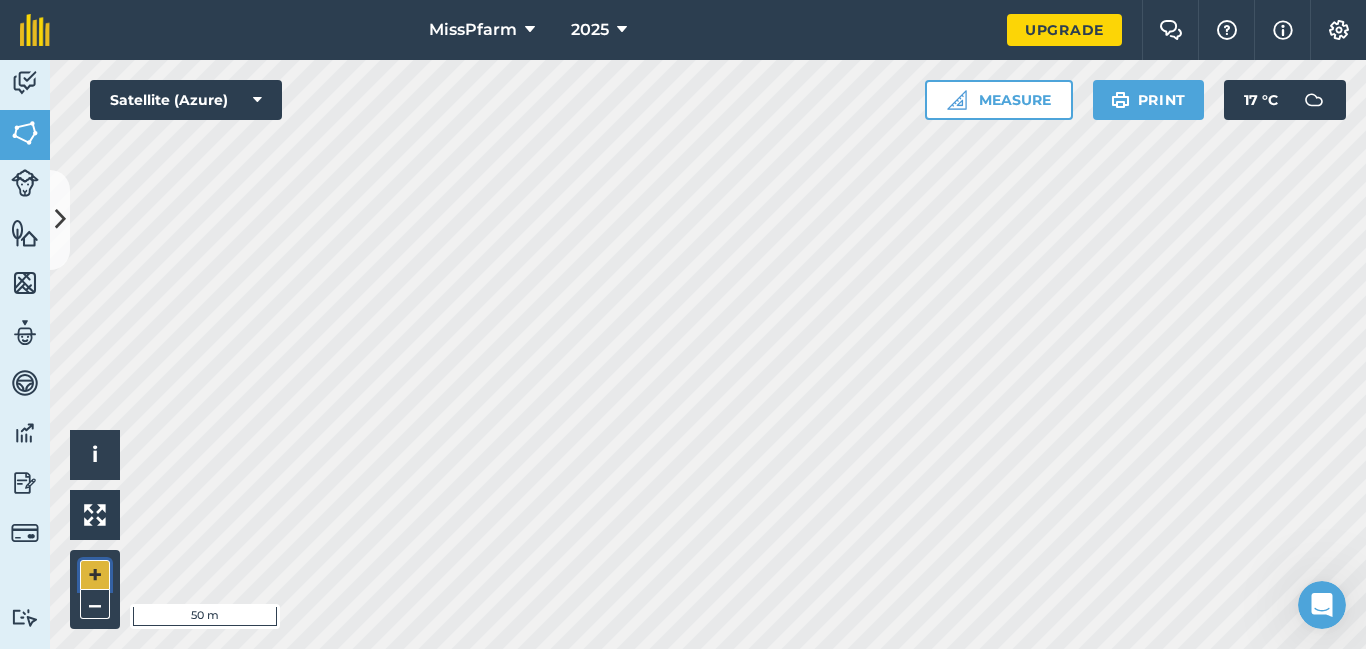 click on "+" at bounding box center [95, 575] 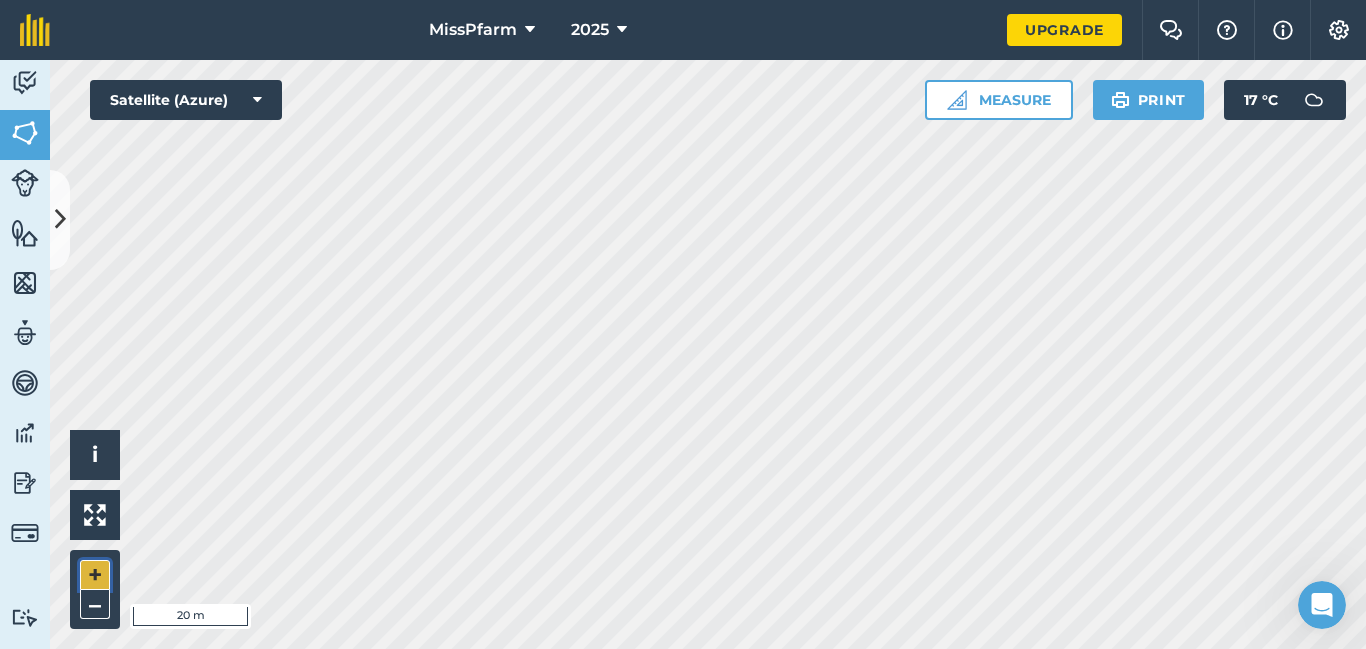 click on "+" at bounding box center (95, 575) 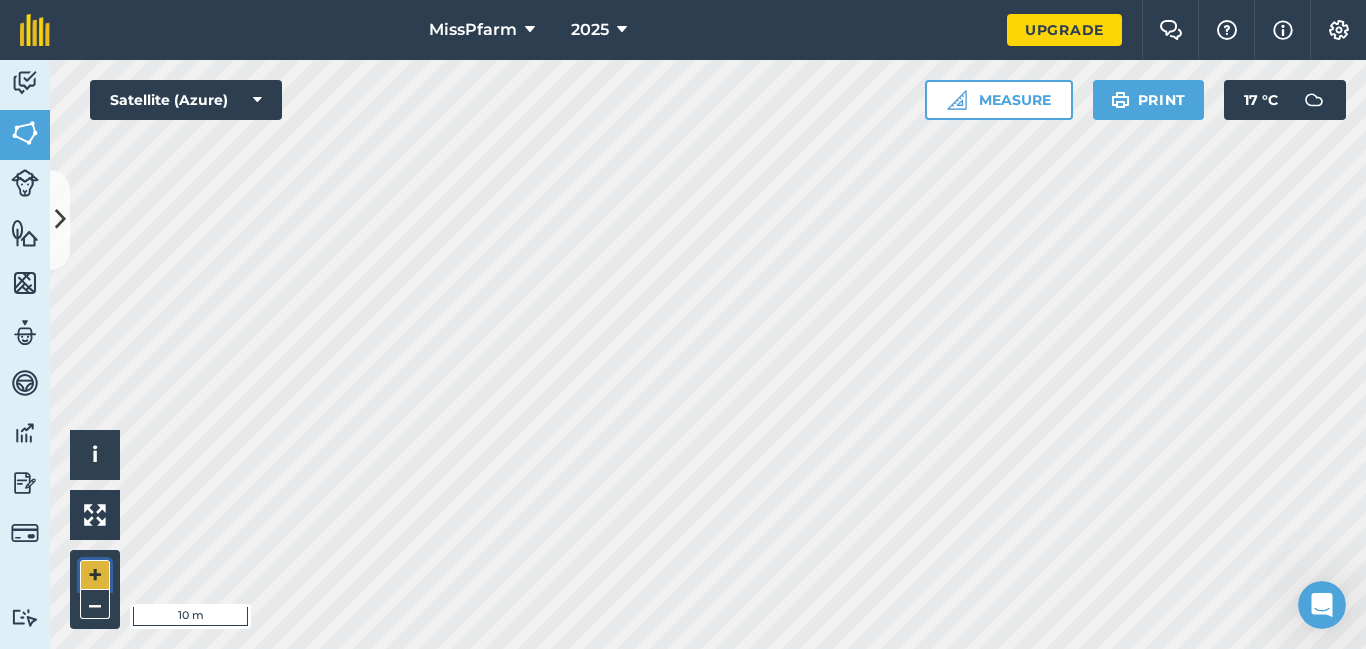 click on "+" at bounding box center (95, 575) 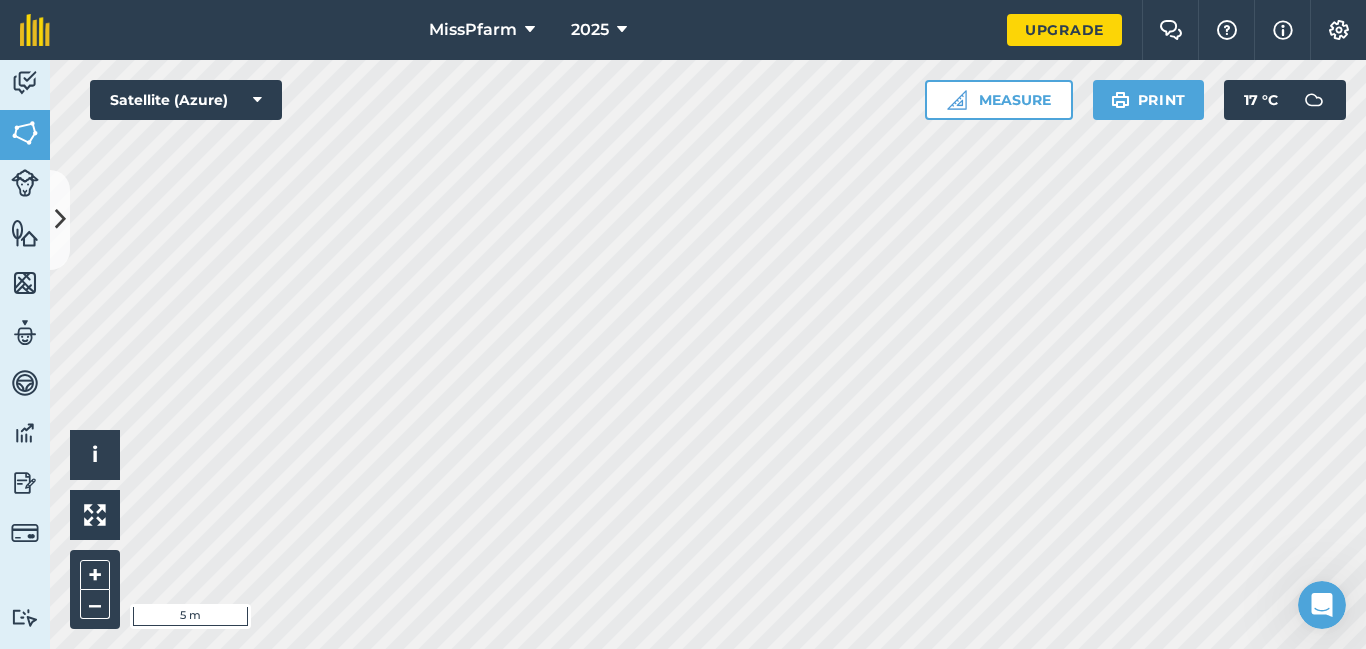 click on "MissPfarm 2025 Upgrade Farm Chat Help Info Settings Map printing is not available on our free plan Please upgrade to our Essentials, Plus or Pro plan to access this feature. Activity Fields Livestock Features Maps Team Vehicles Data Reporting Billing Tutorials Tutorials Fields   Add   Set usage Visibility: On Total area :  0.235   Ha Edit fields By usages, Filters (1) No usage set 0.235   Ha playing grass 0.235   Ha Hello i © 2025 TomTom, Microsoft 5 m + – Satellite (Azure) Measure Print 17   ° C" at bounding box center (683, 324) 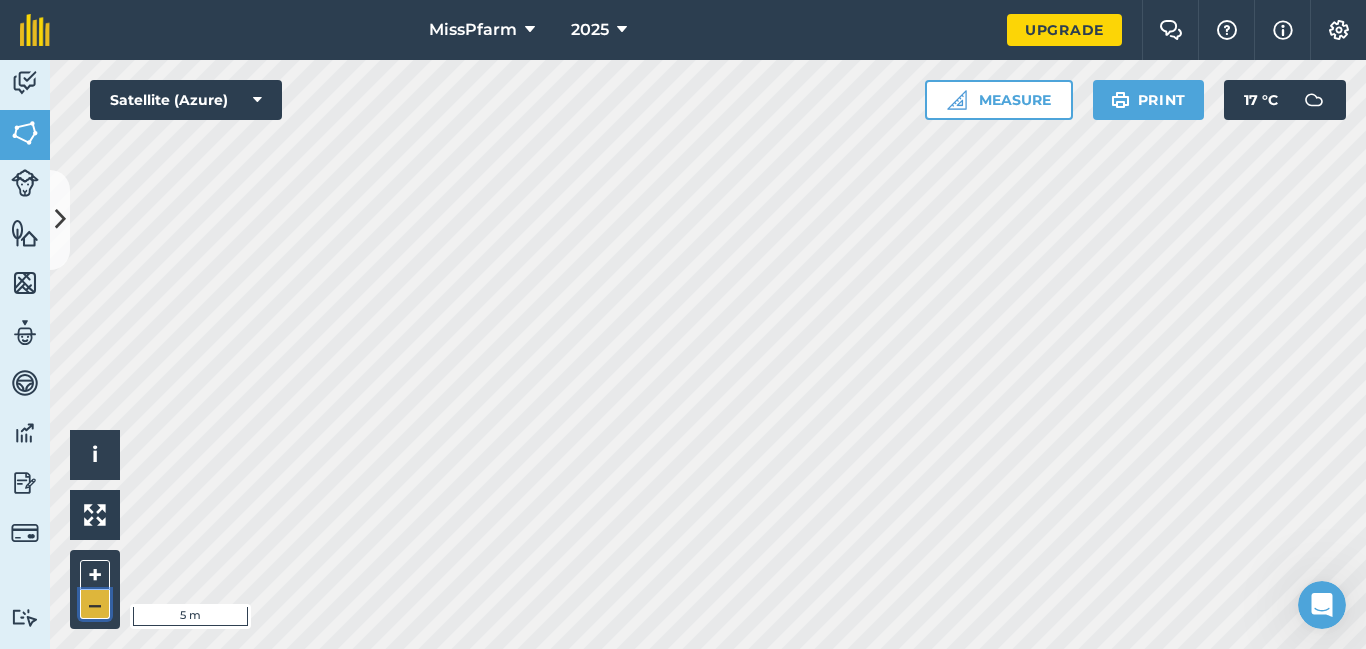 click on "–" at bounding box center (95, 604) 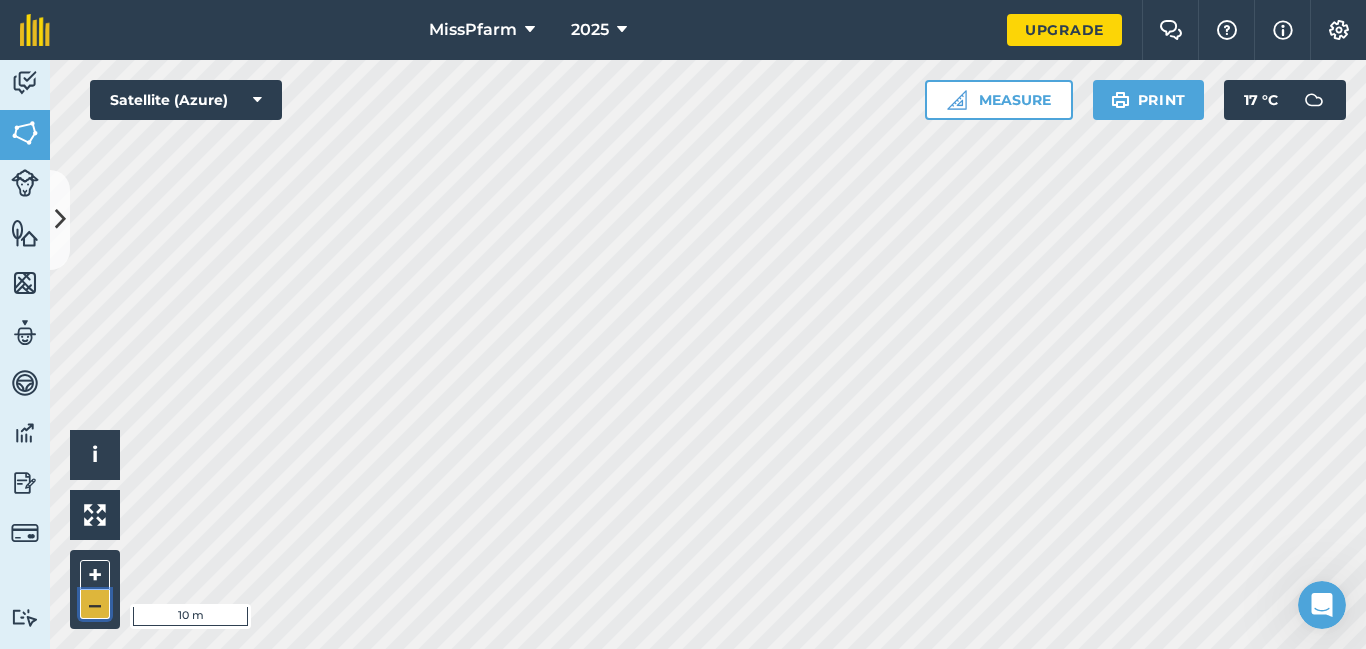 click on "–" at bounding box center (95, 604) 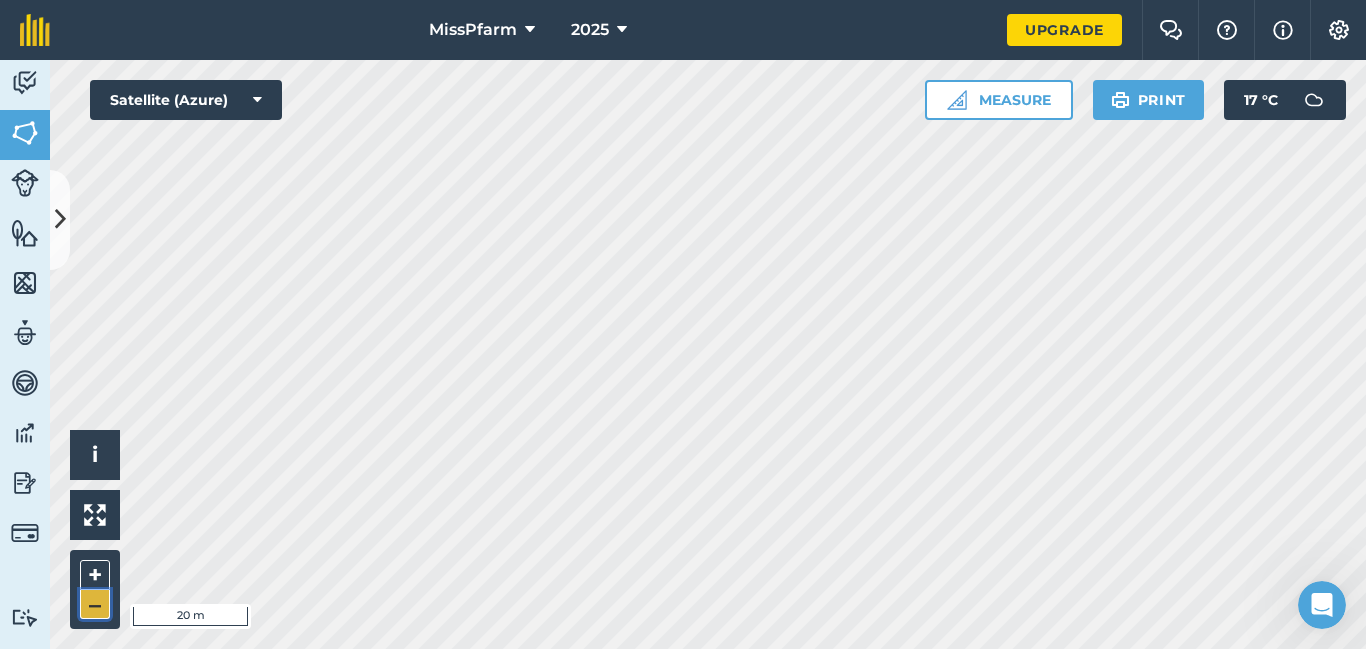 click on "–" at bounding box center (95, 604) 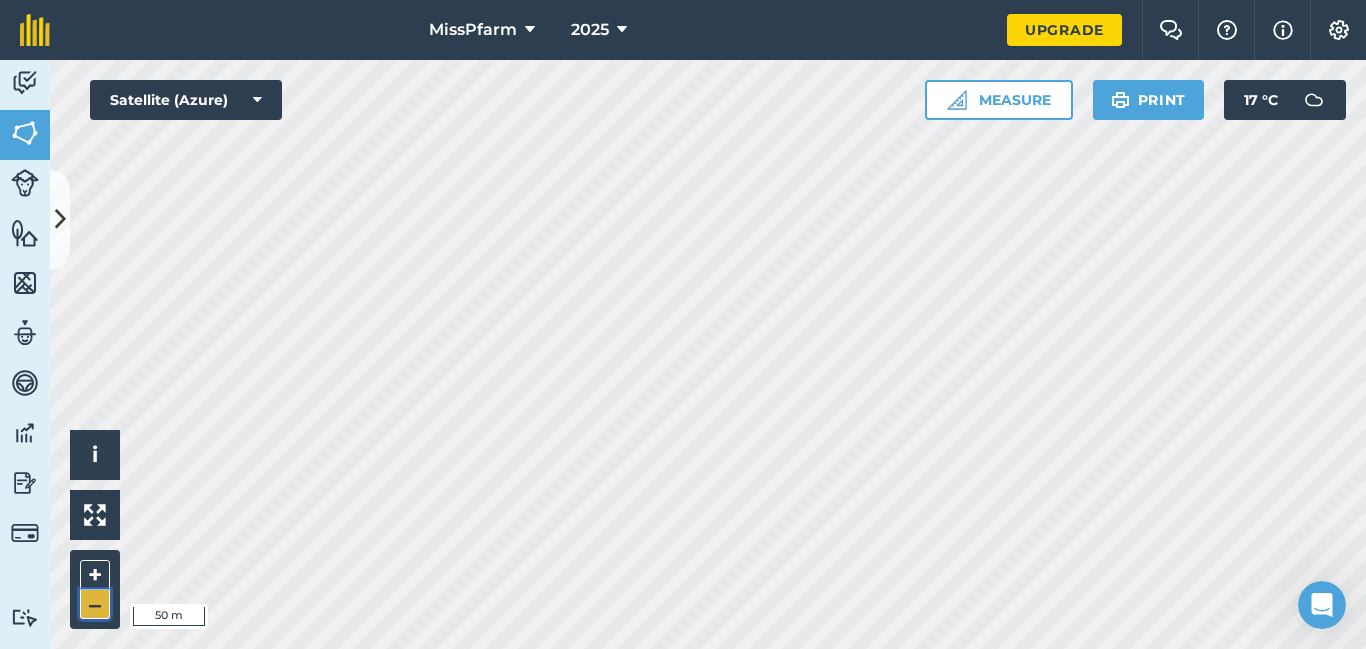 click on "–" at bounding box center [95, 604] 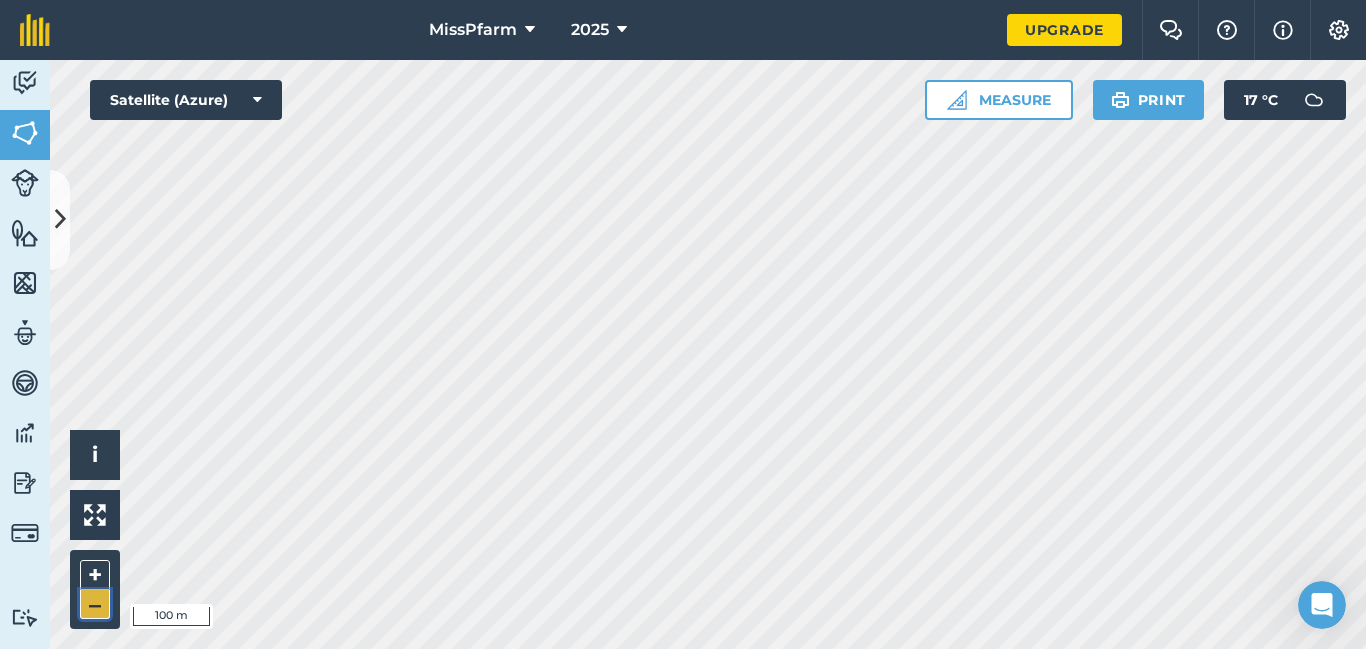 click on "–" at bounding box center [95, 604] 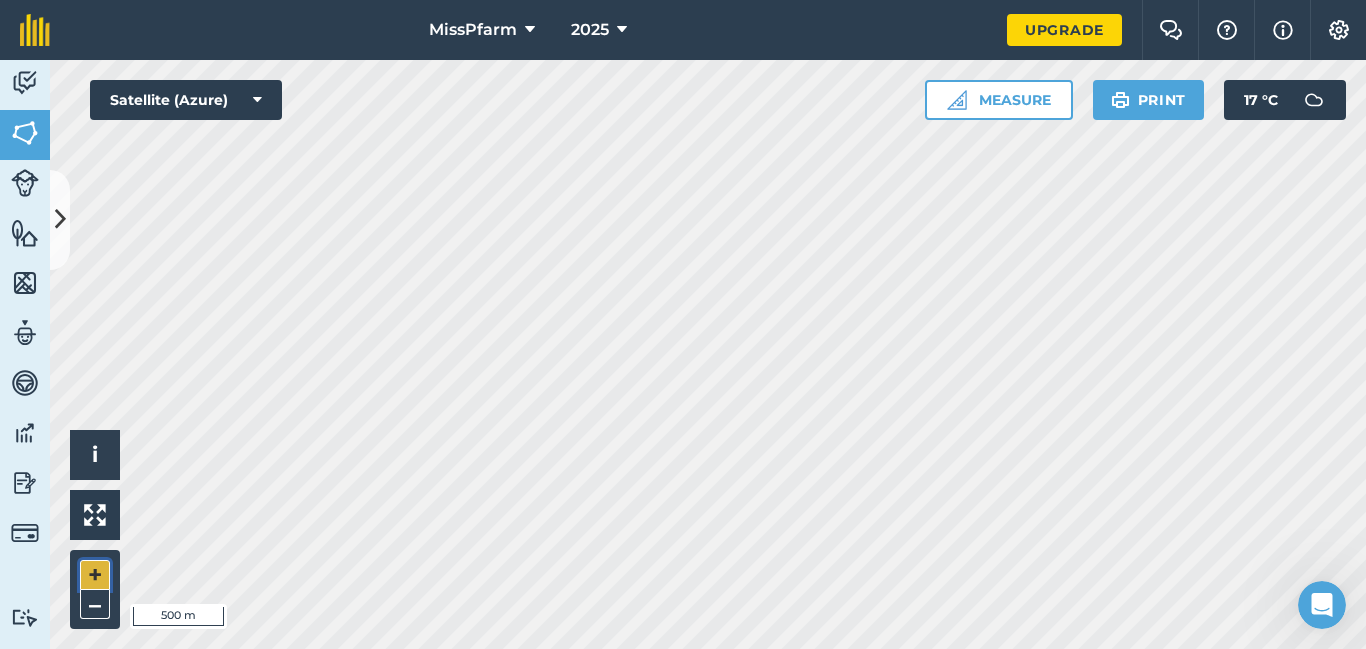 click on "+" at bounding box center [95, 575] 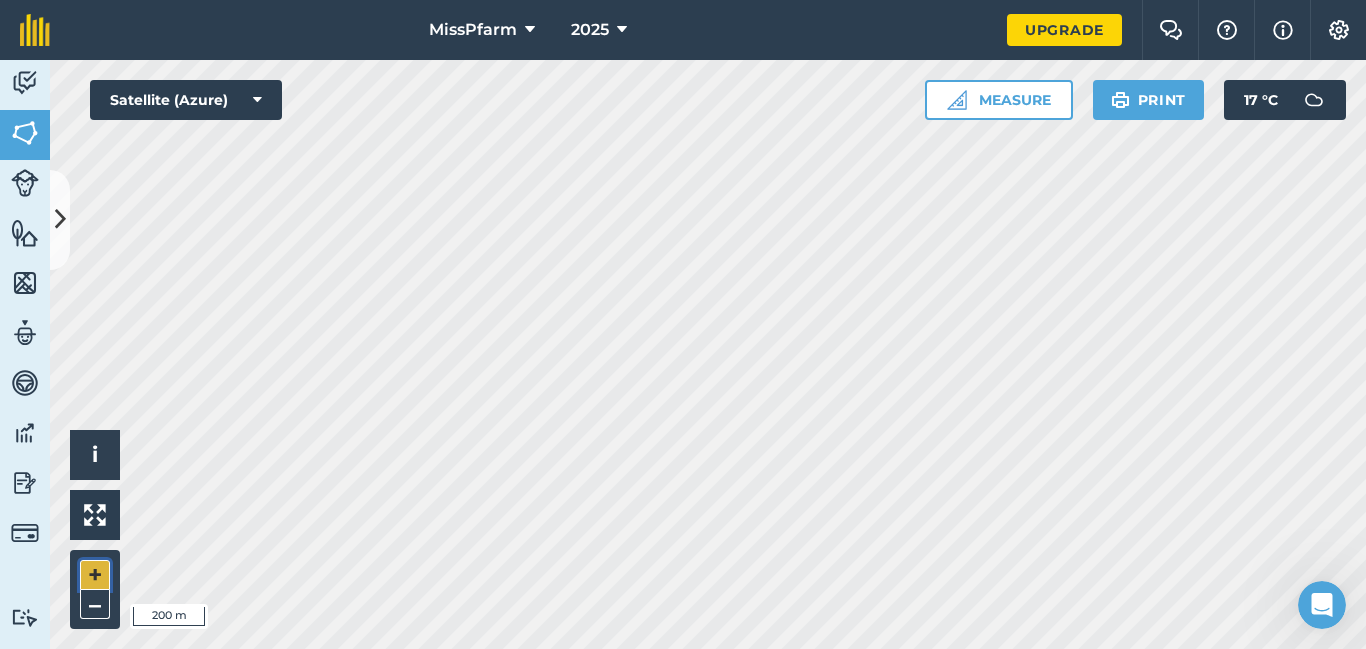 click on "+" at bounding box center (95, 575) 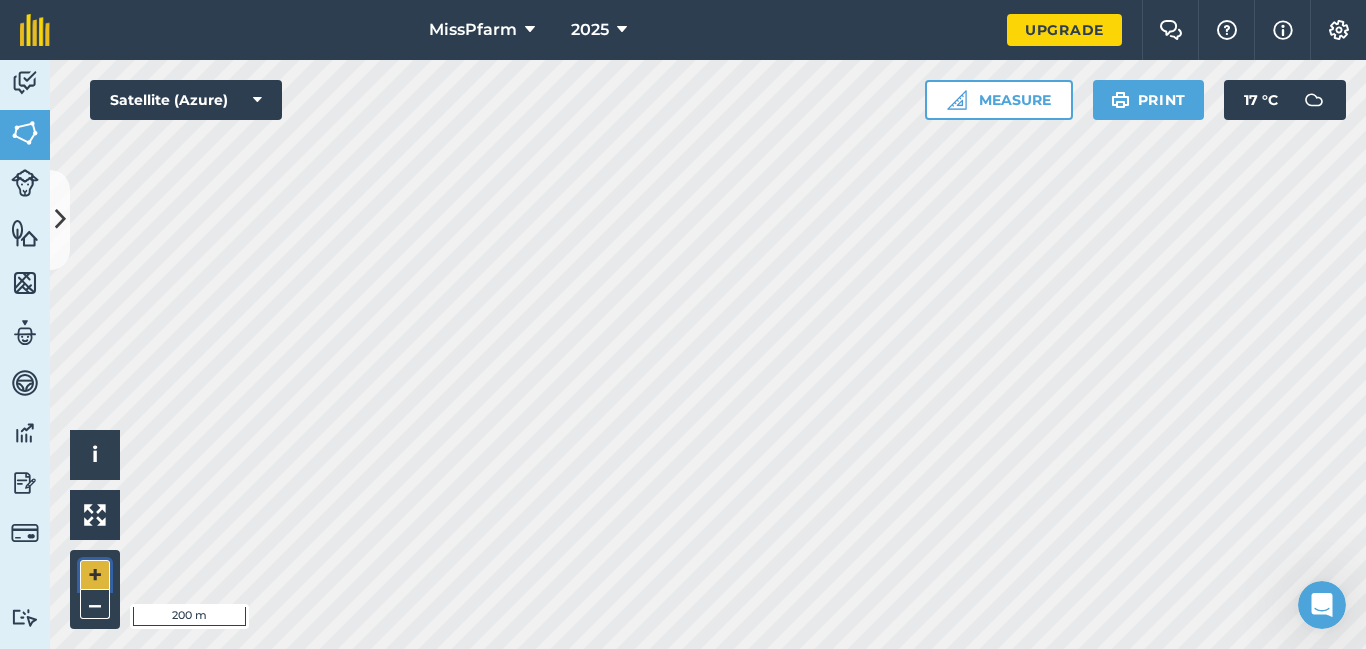 click on "+" at bounding box center [95, 575] 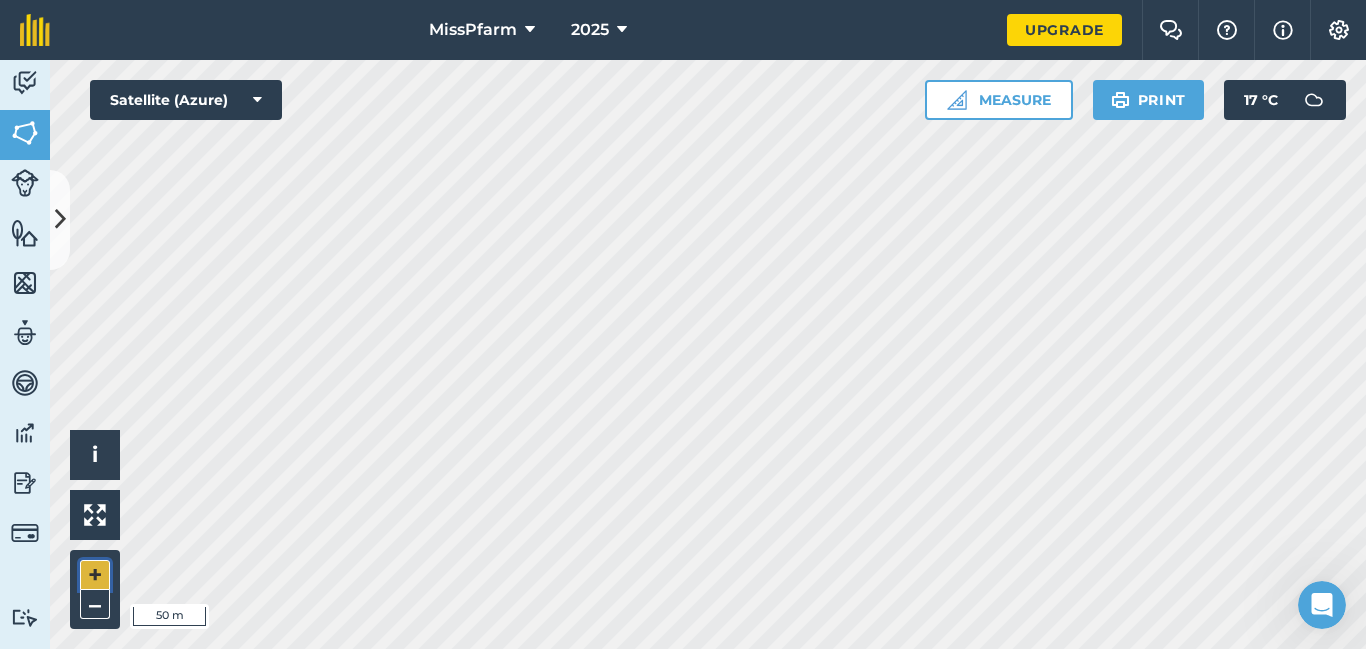 click on "+" at bounding box center (95, 575) 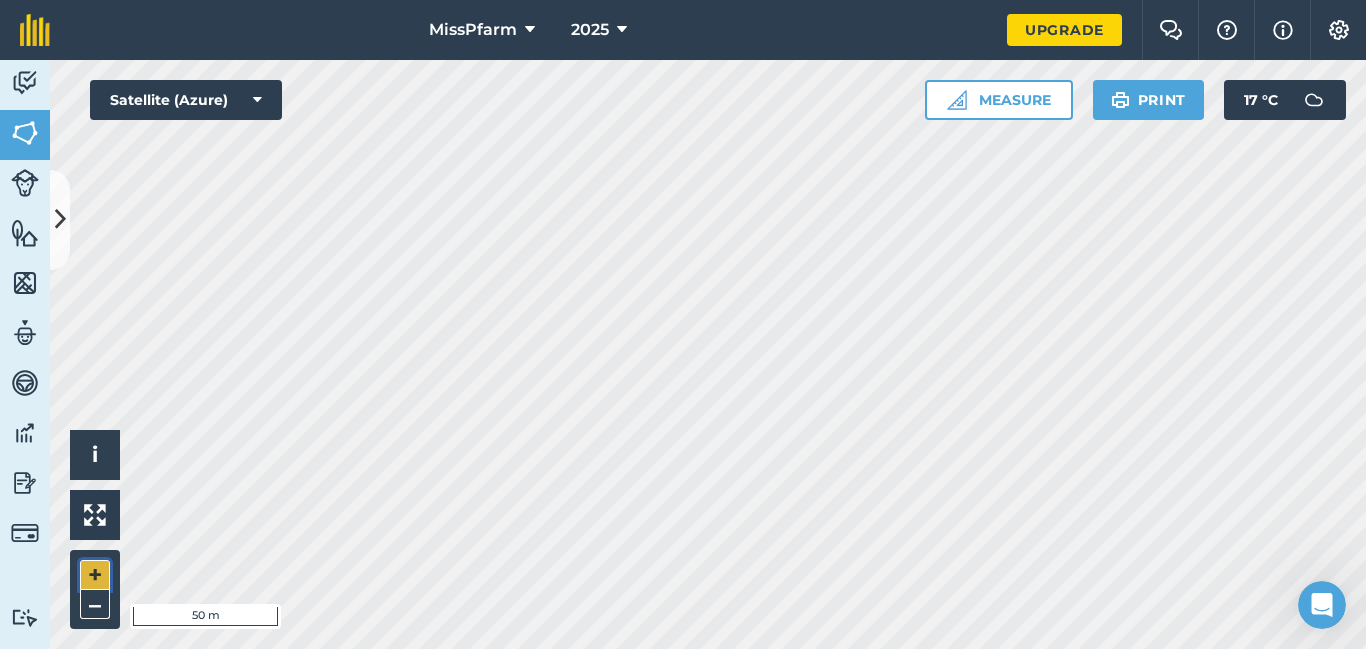 click on "+" at bounding box center [95, 575] 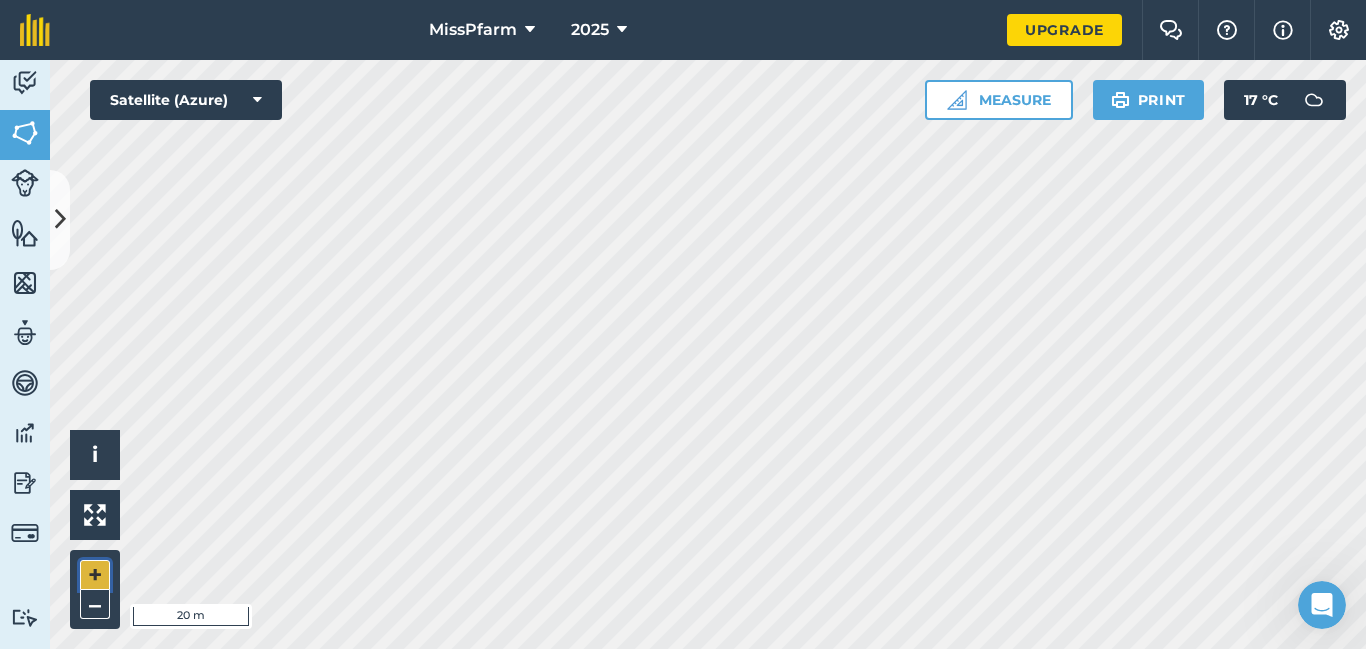 click on "+" at bounding box center (95, 575) 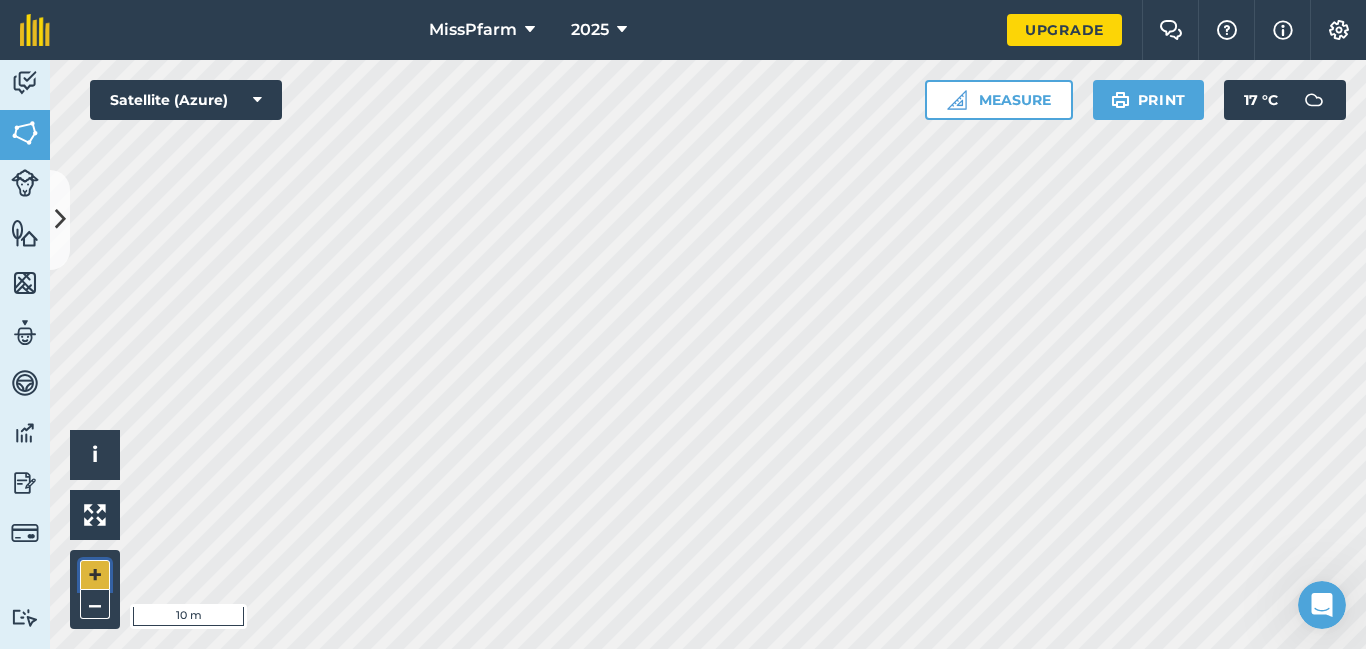 click on "+" at bounding box center (95, 575) 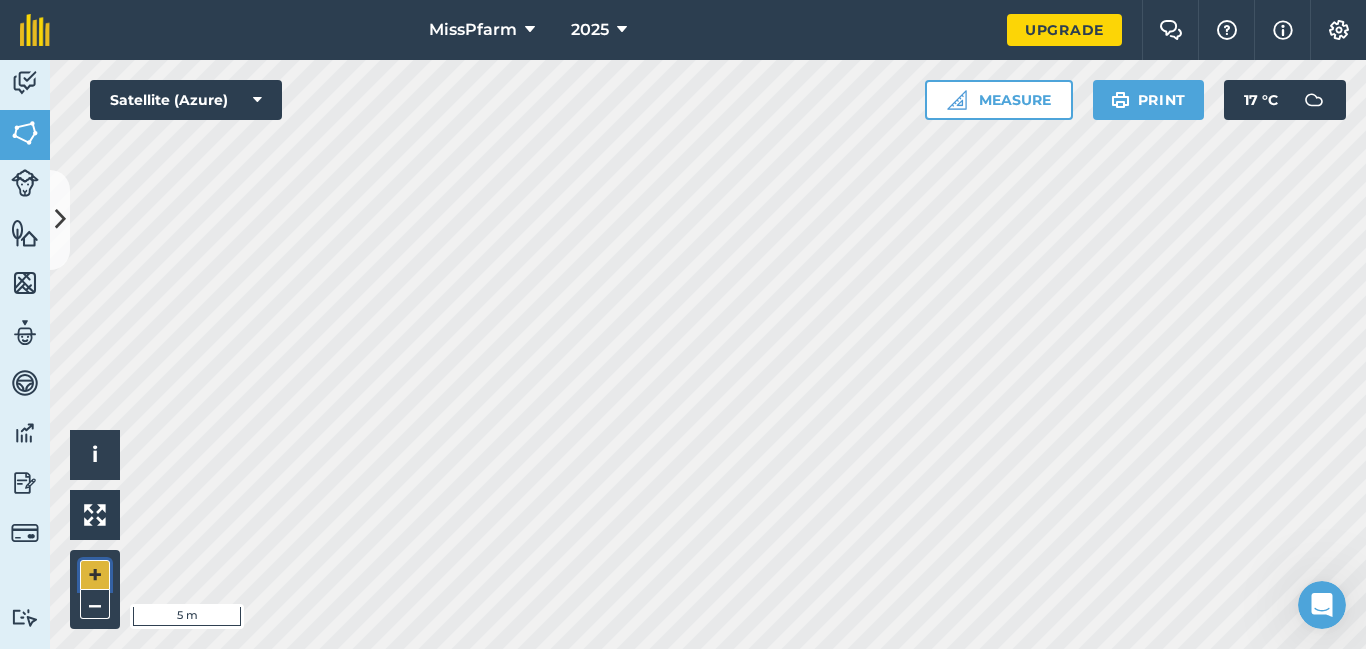 click on "+" at bounding box center [95, 575] 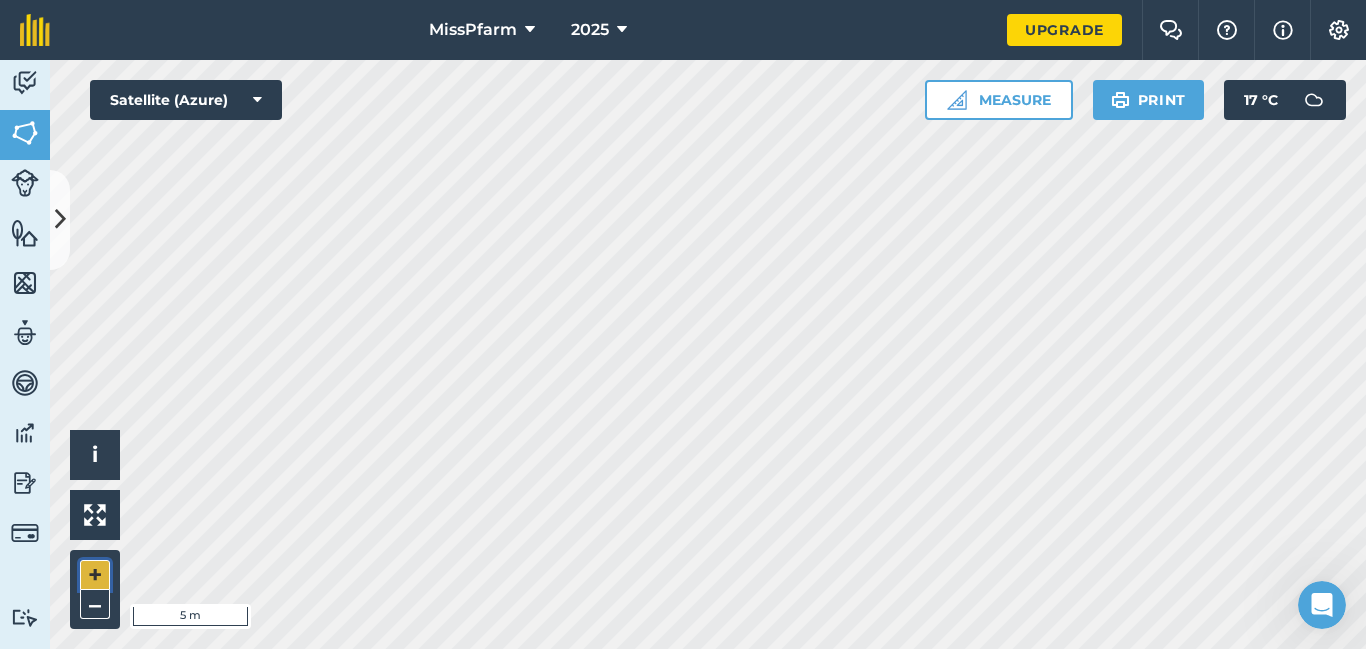click on "+" at bounding box center (95, 575) 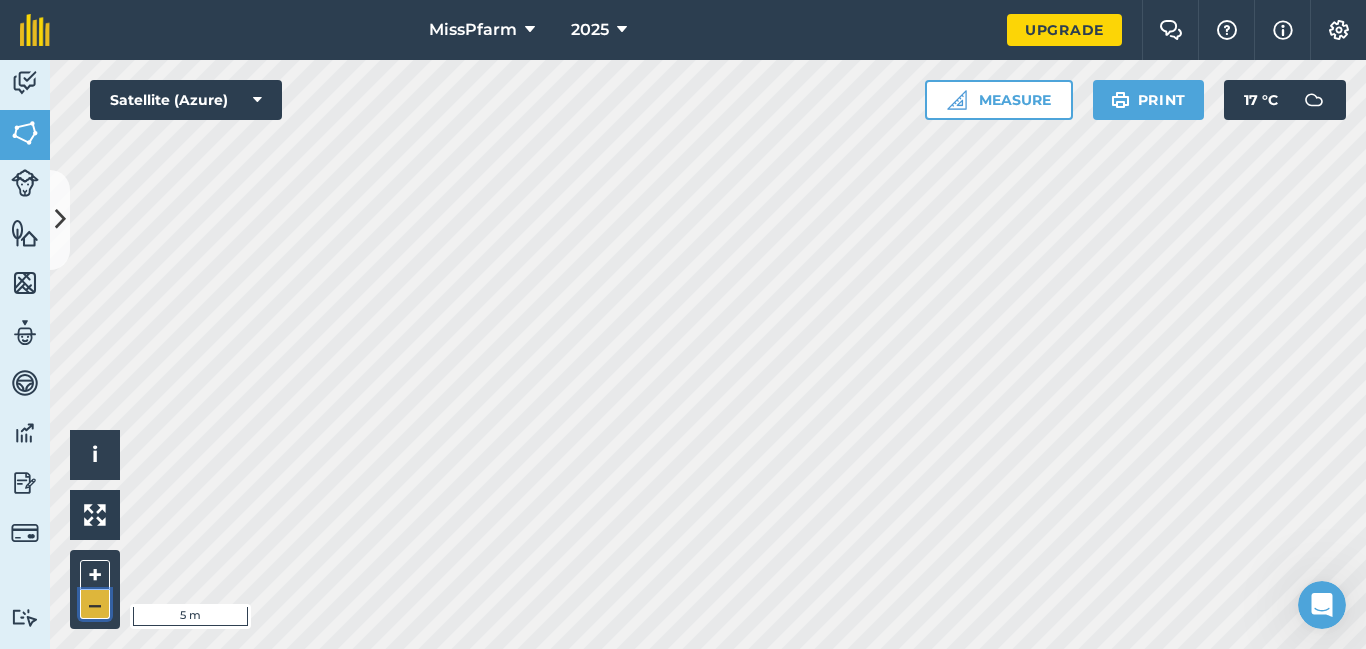 click on "–" at bounding box center (95, 604) 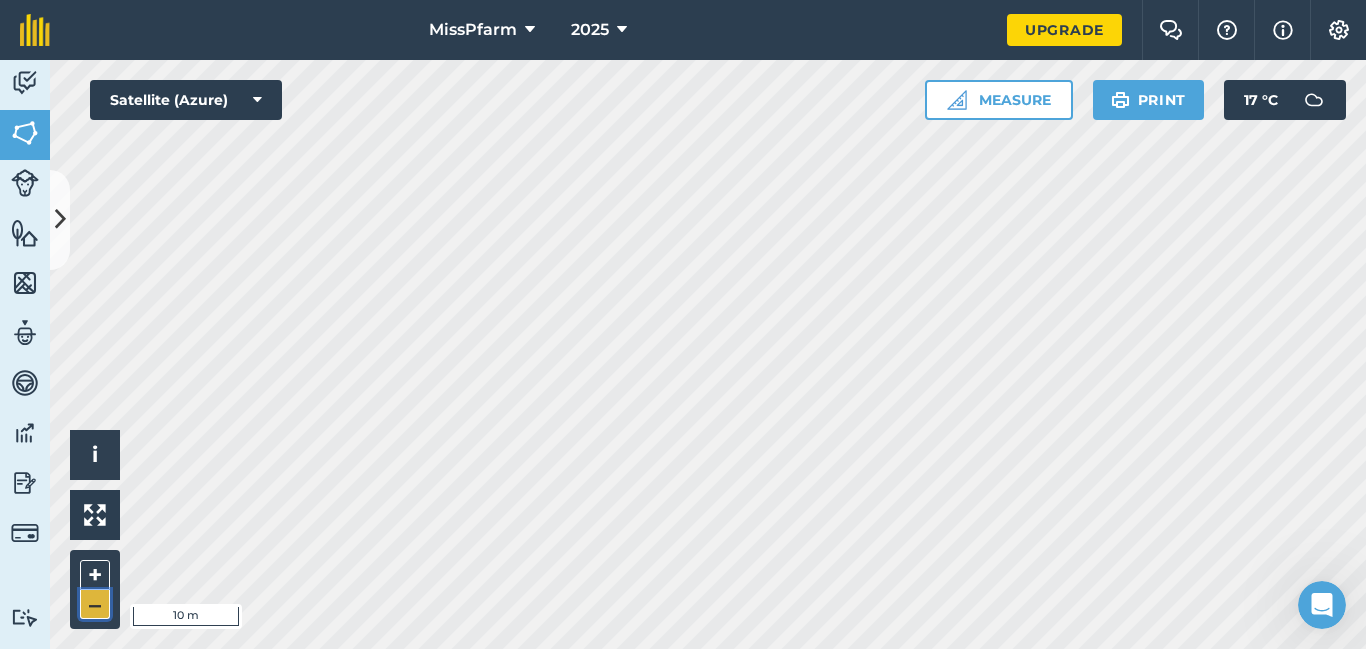 click on "–" at bounding box center (95, 604) 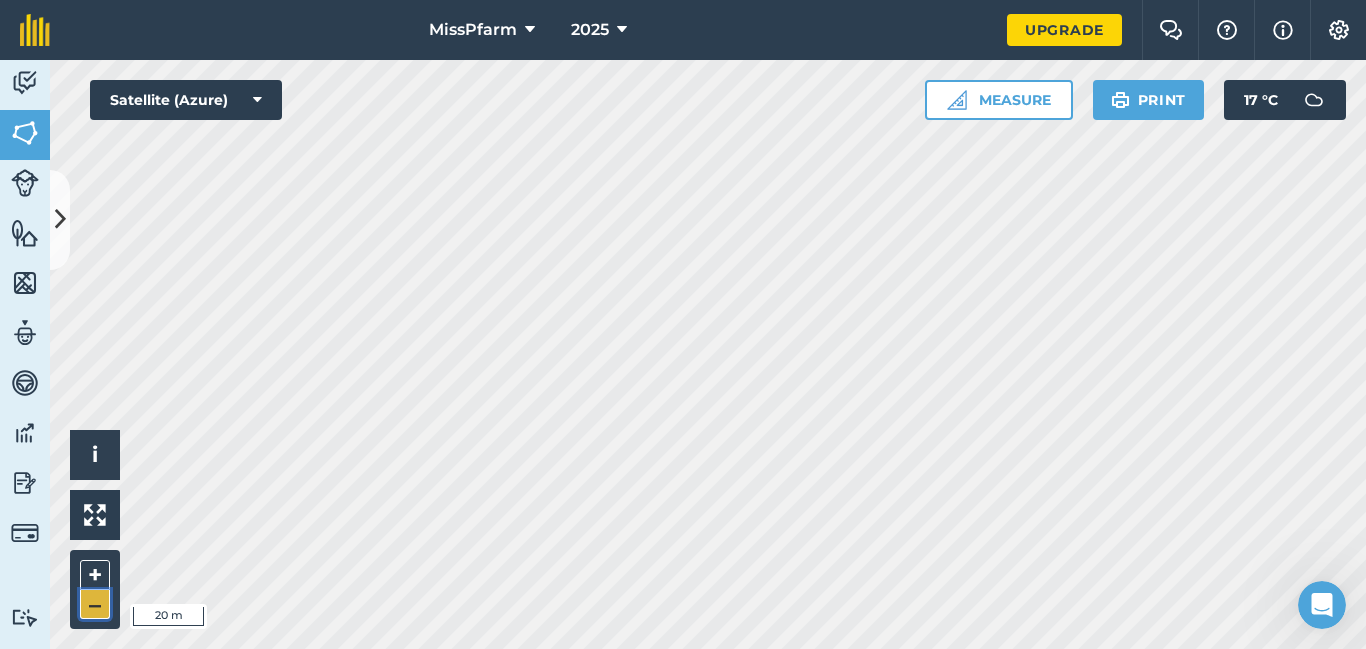 click on "–" at bounding box center (95, 604) 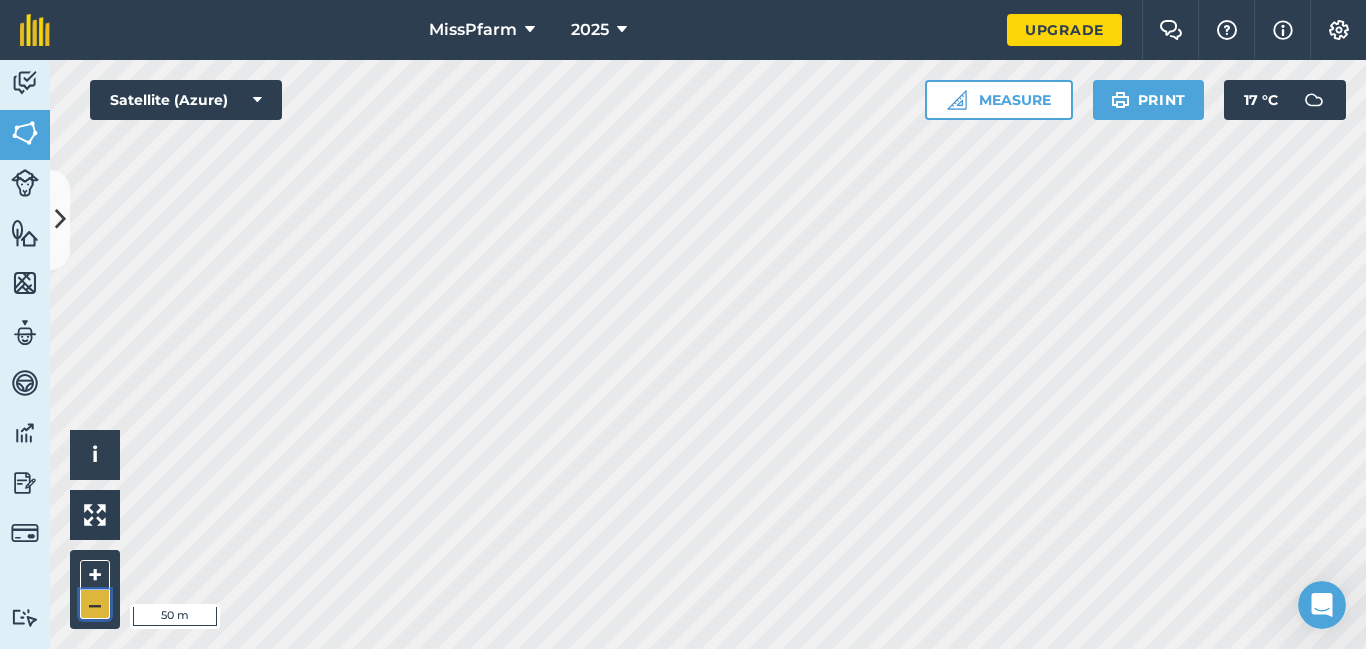 click on "–" at bounding box center [95, 604] 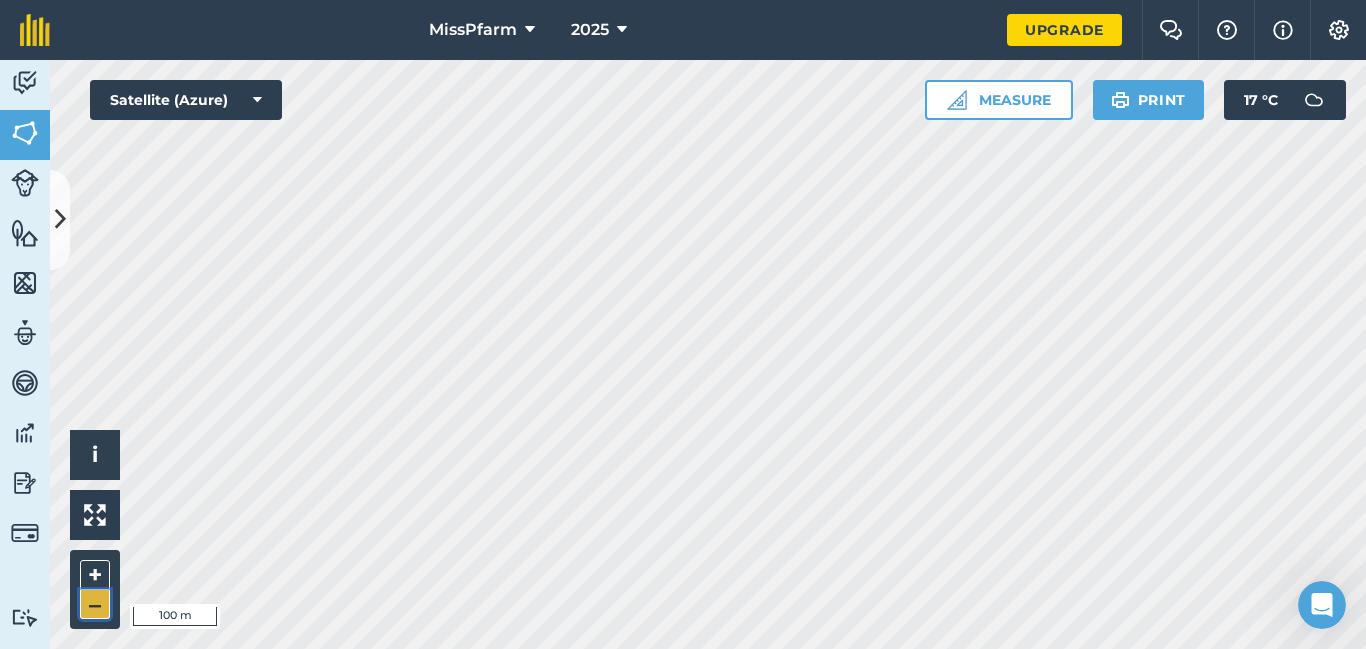 click on "–" at bounding box center [95, 604] 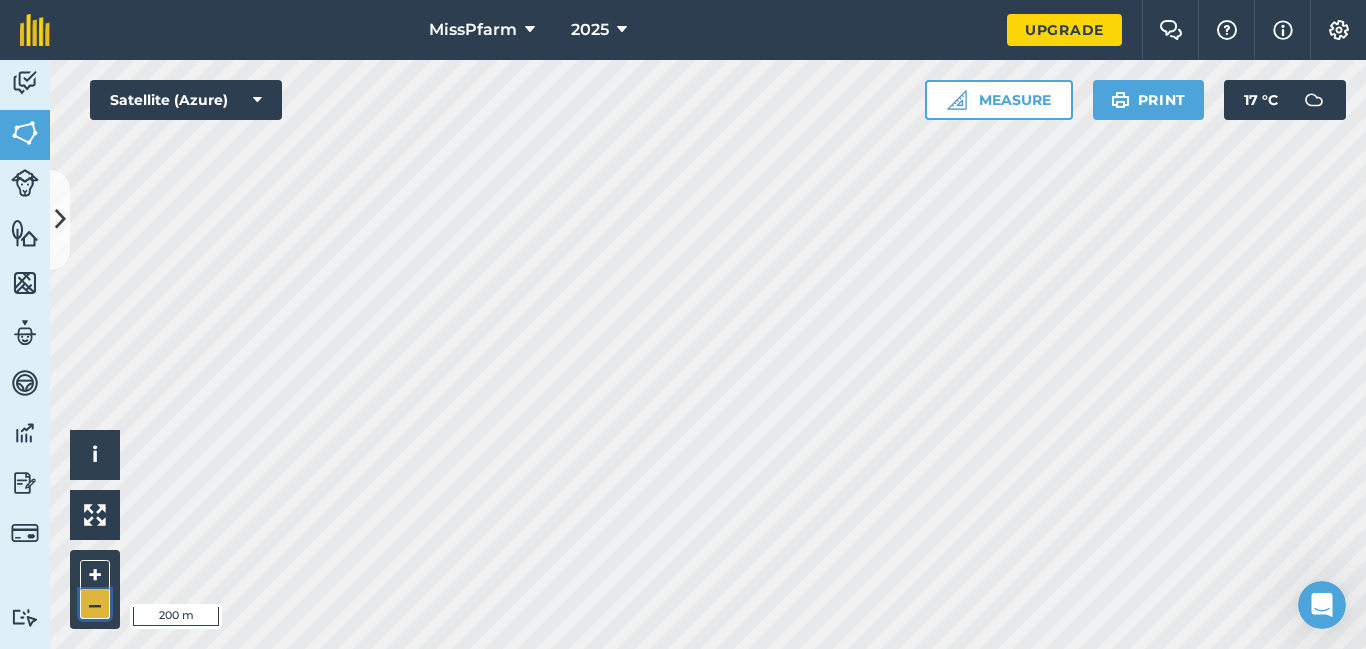 click on "–" at bounding box center (95, 604) 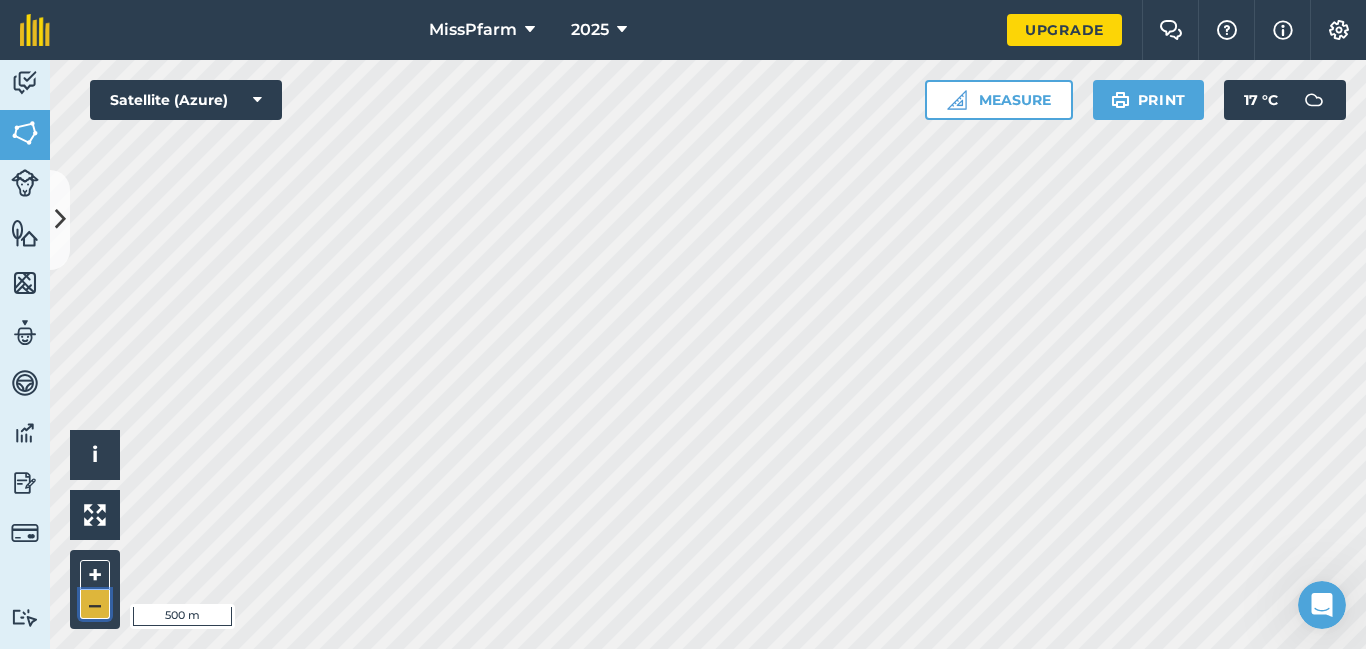 click on "–" at bounding box center (95, 604) 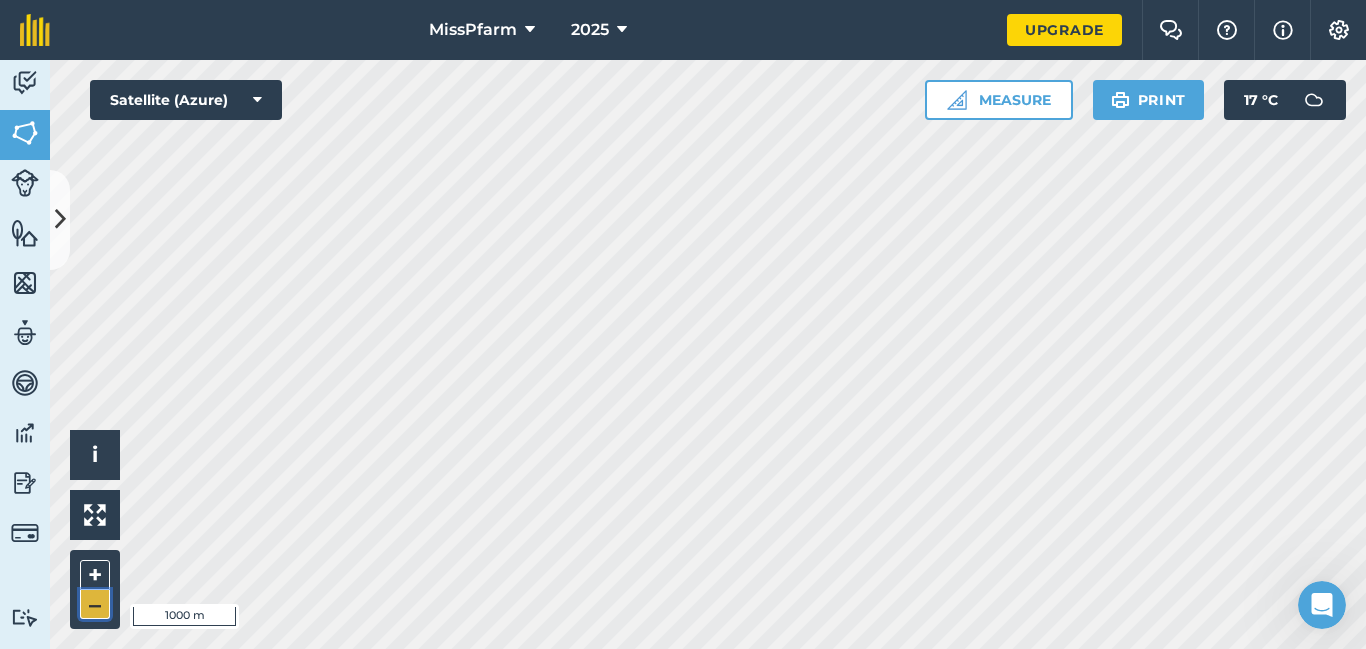 click on "–" at bounding box center (95, 604) 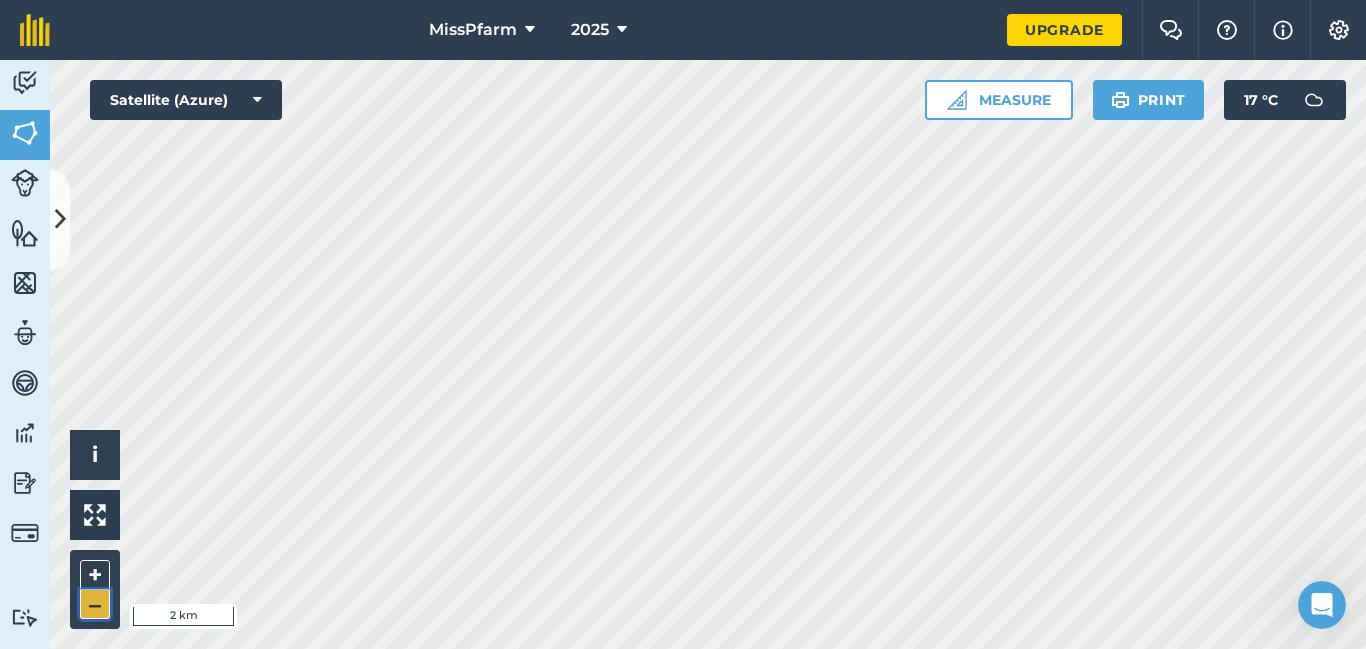 click on "–" at bounding box center [95, 604] 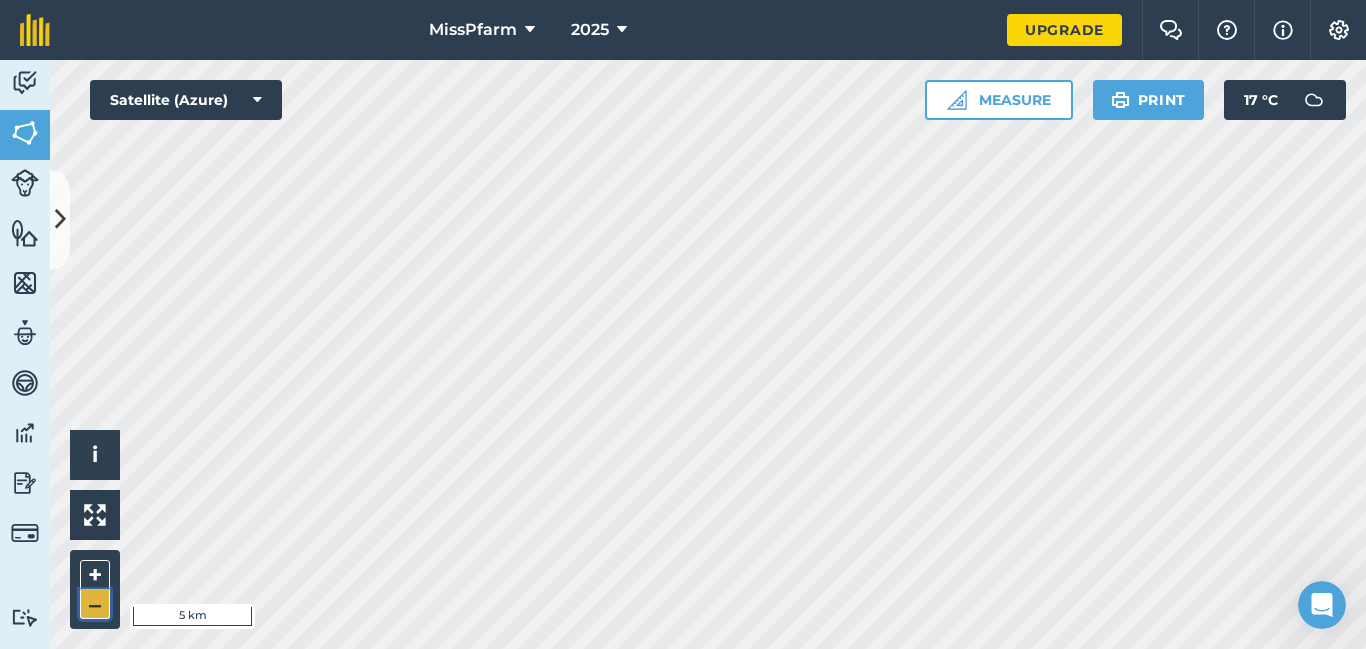 click on "–" at bounding box center (95, 604) 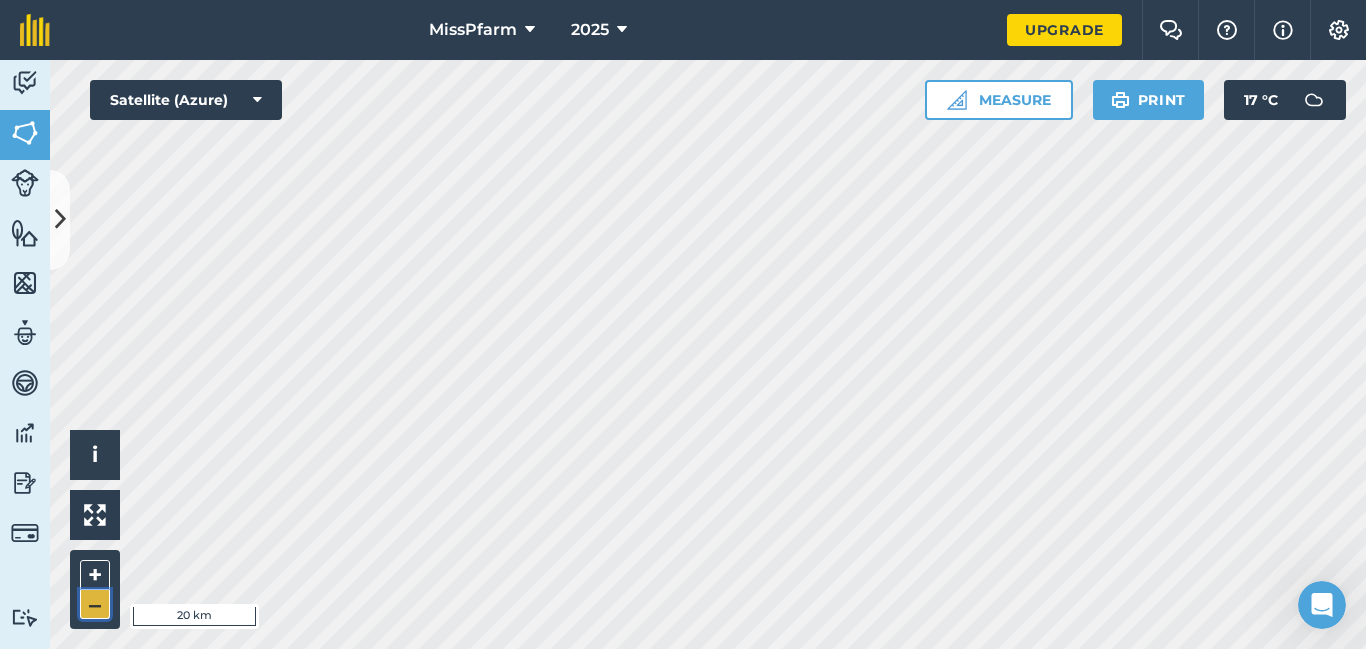 click on "–" at bounding box center [95, 604] 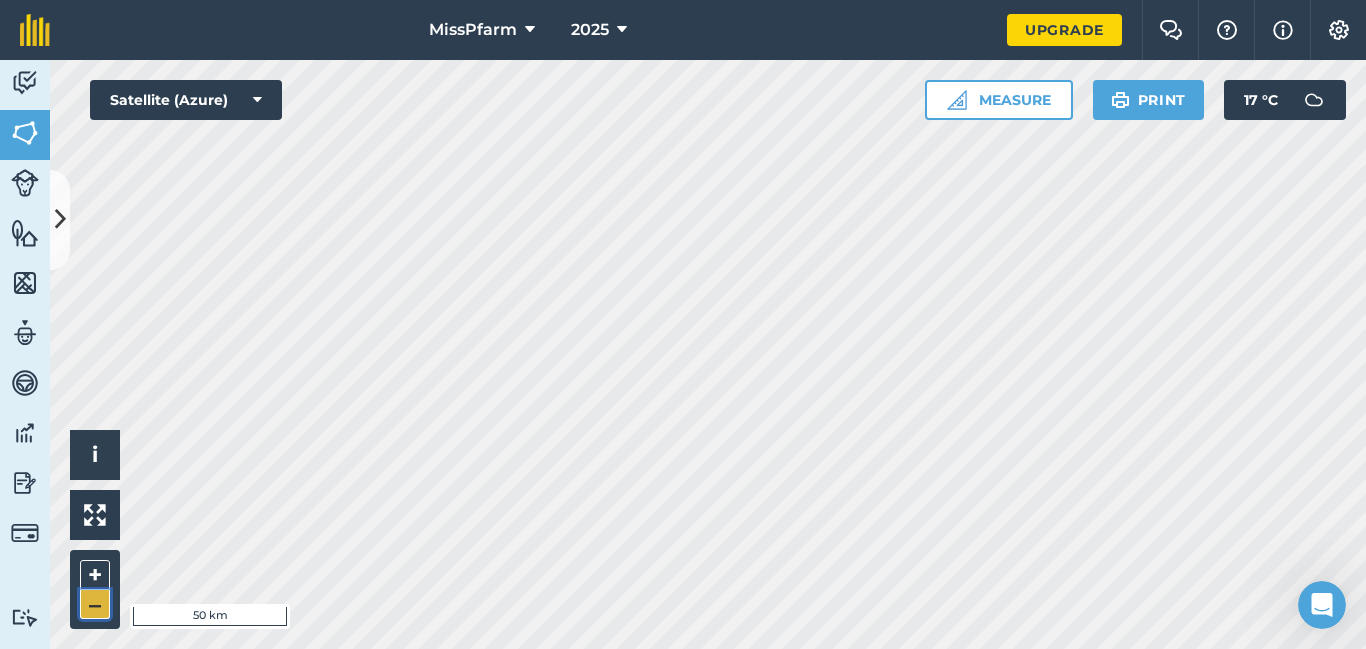 click on "–" at bounding box center (95, 604) 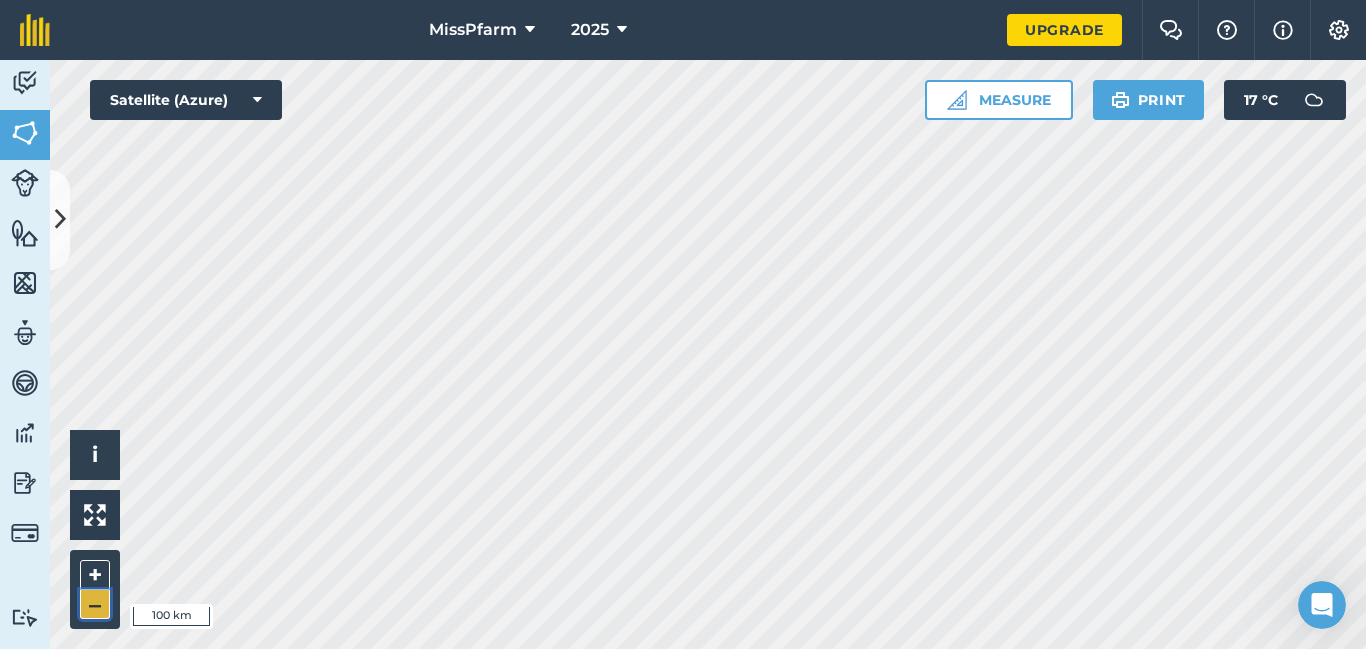 click on "–" at bounding box center (95, 604) 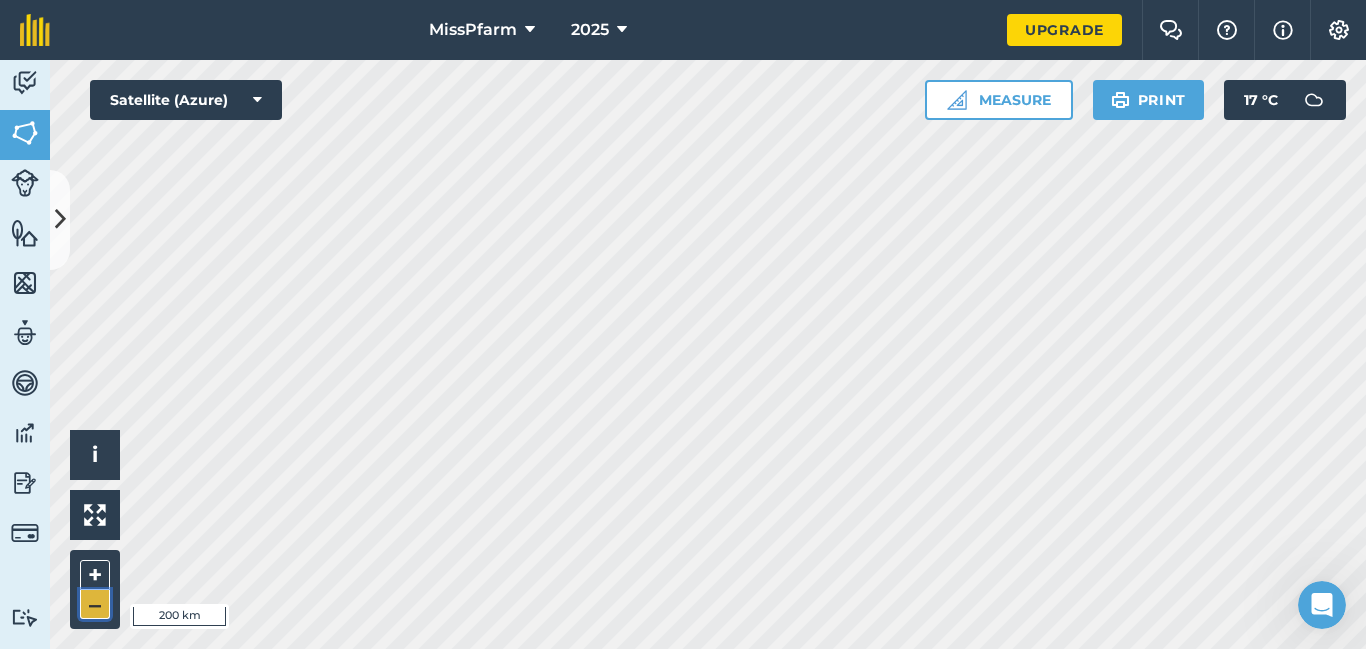 click on "–" at bounding box center [95, 604] 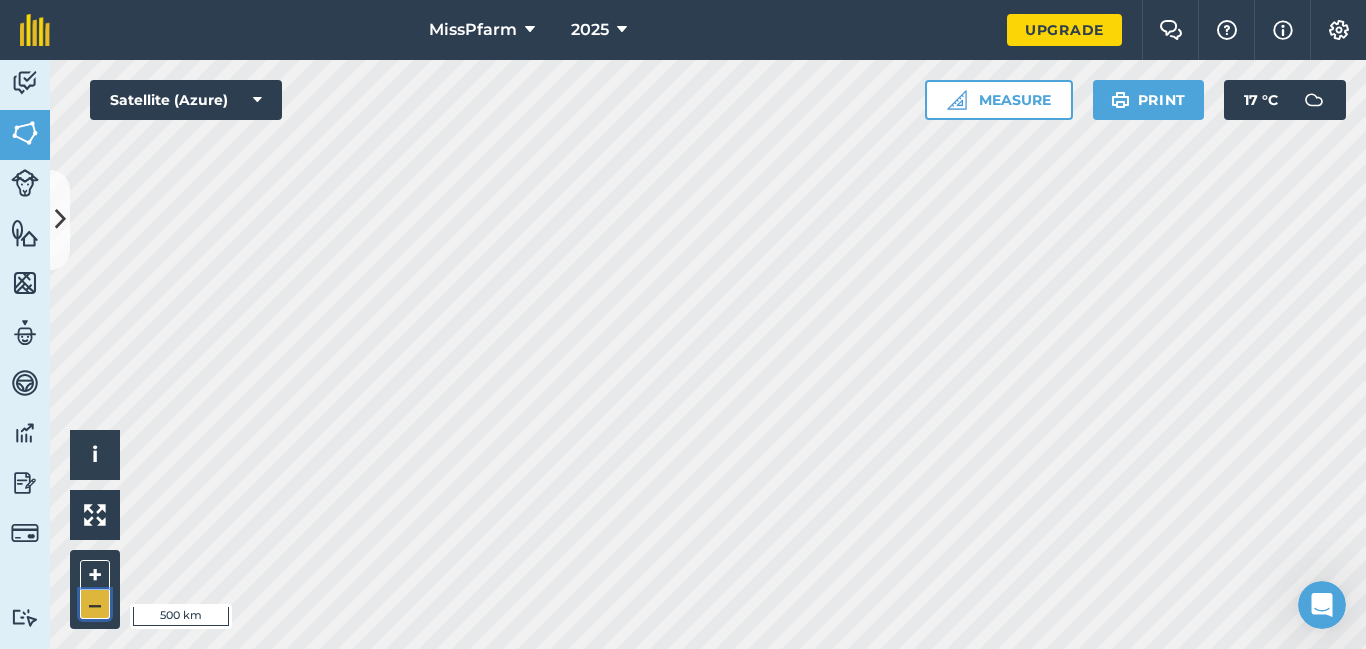 click on "–" at bounding box center (95, 604) 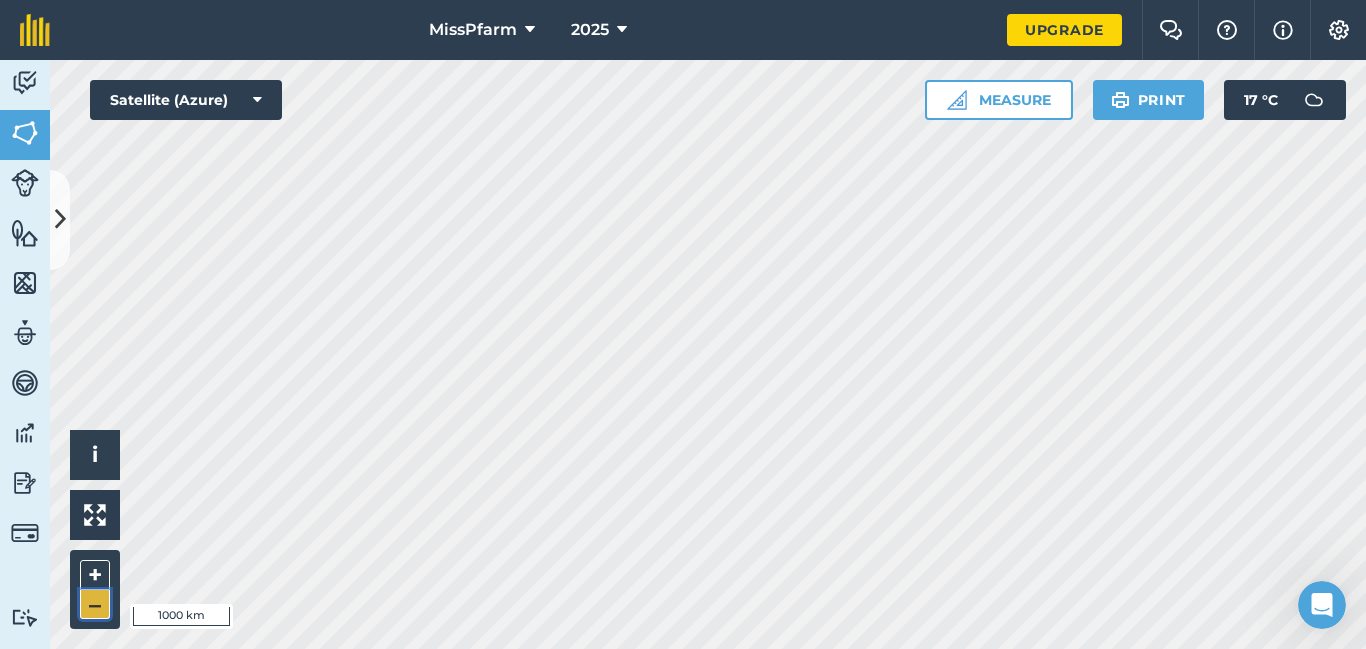 click on "–" at bounding box center [95, 604] 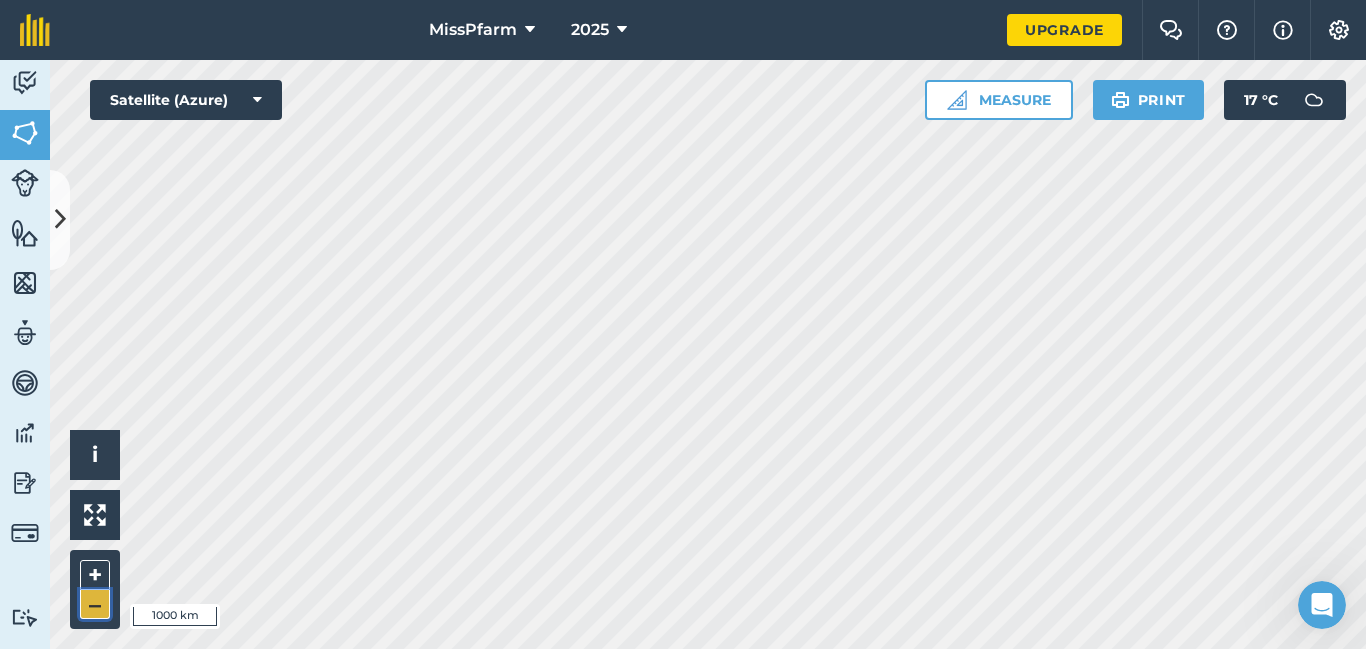 click on "–" at bounding box center [95, 604] 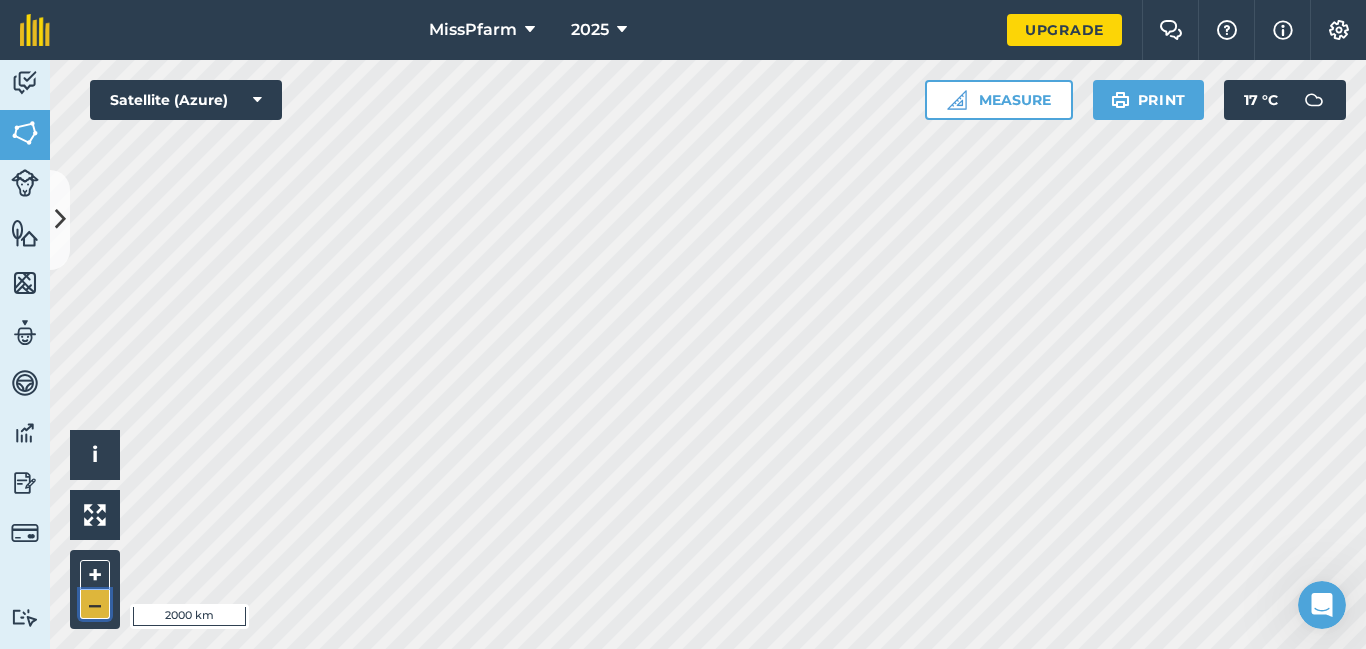 click on "–" at bounding box center (95, 604) 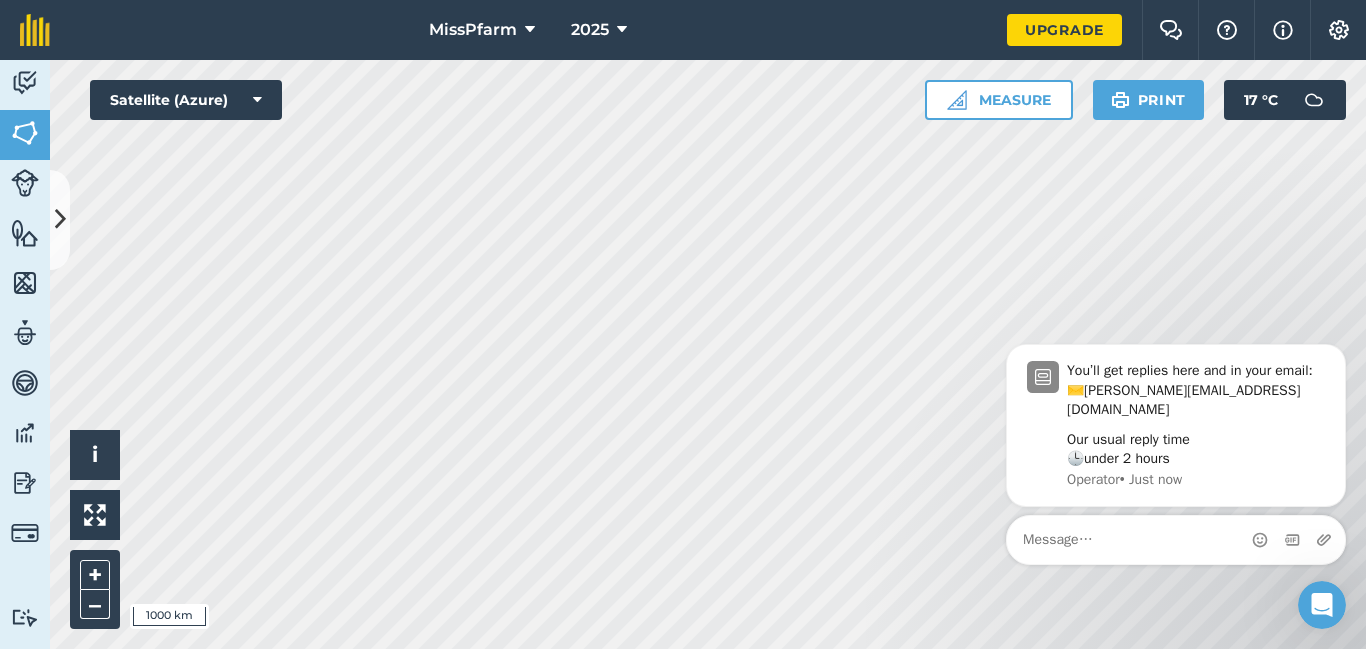 scroll, scrollTop: 0, scrollLeft: 0, axis: both 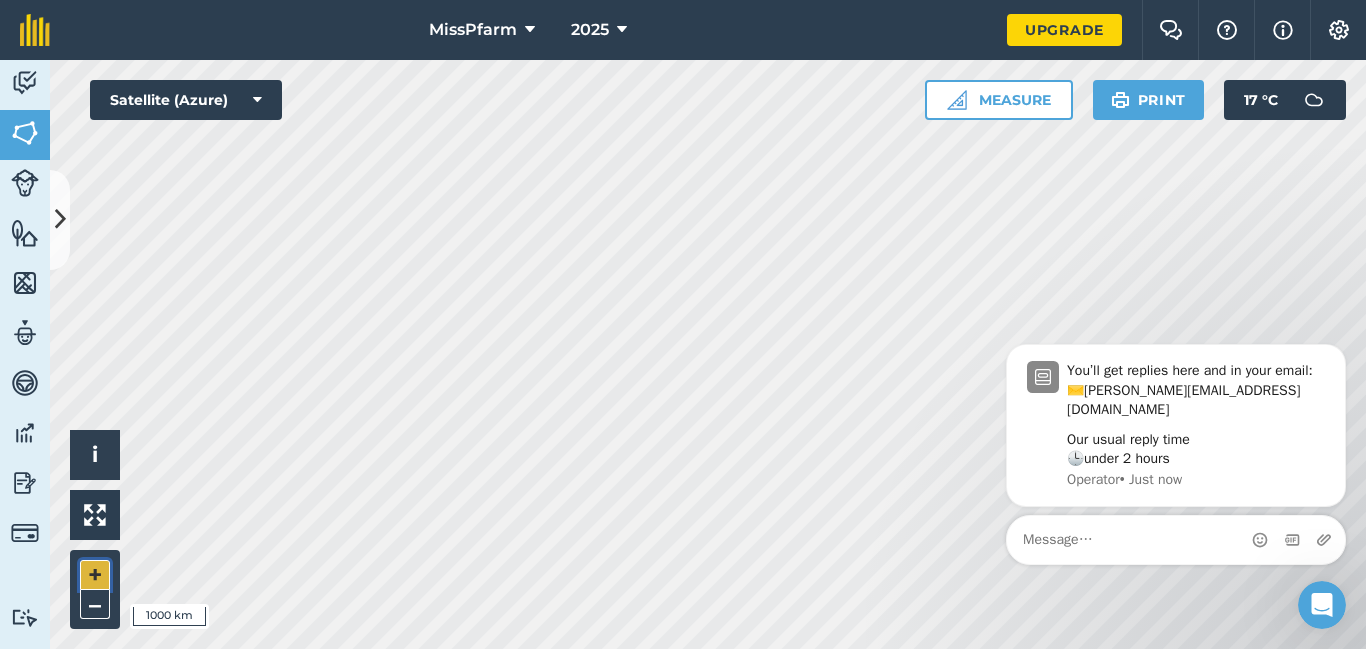 click on "+" at bounding box center (95, 575) 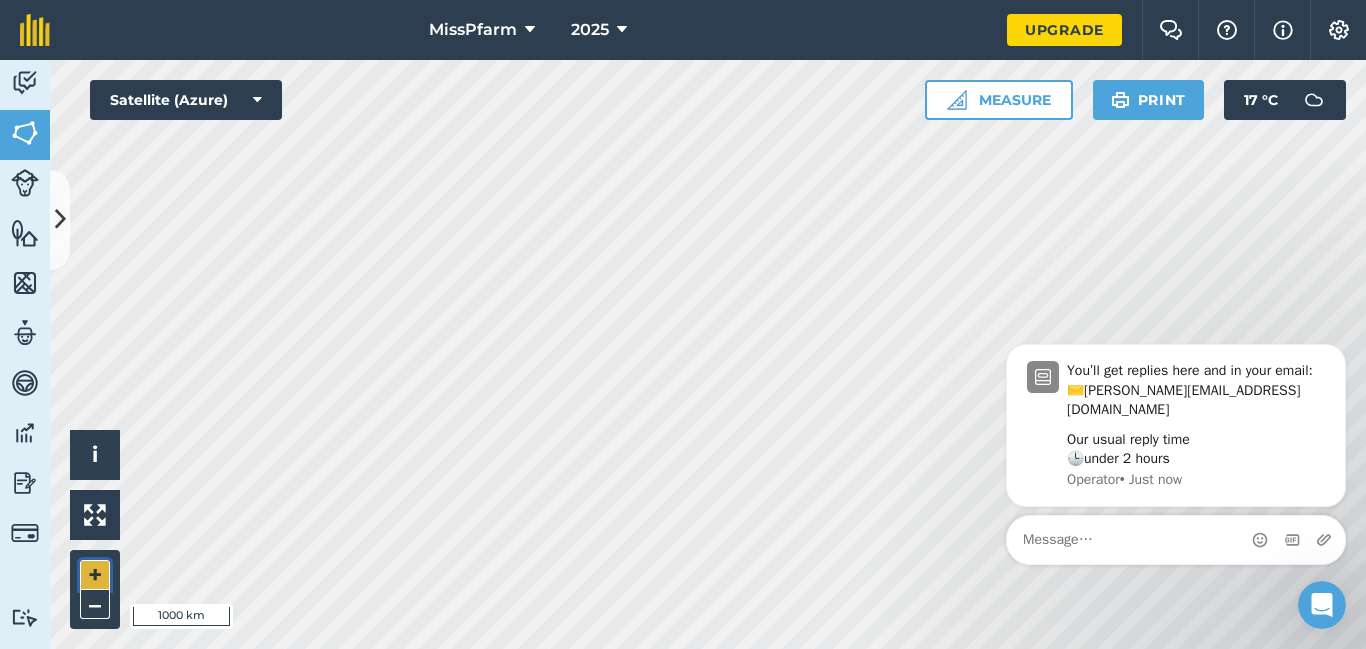 click on "+" at bounding box center [95, 575] 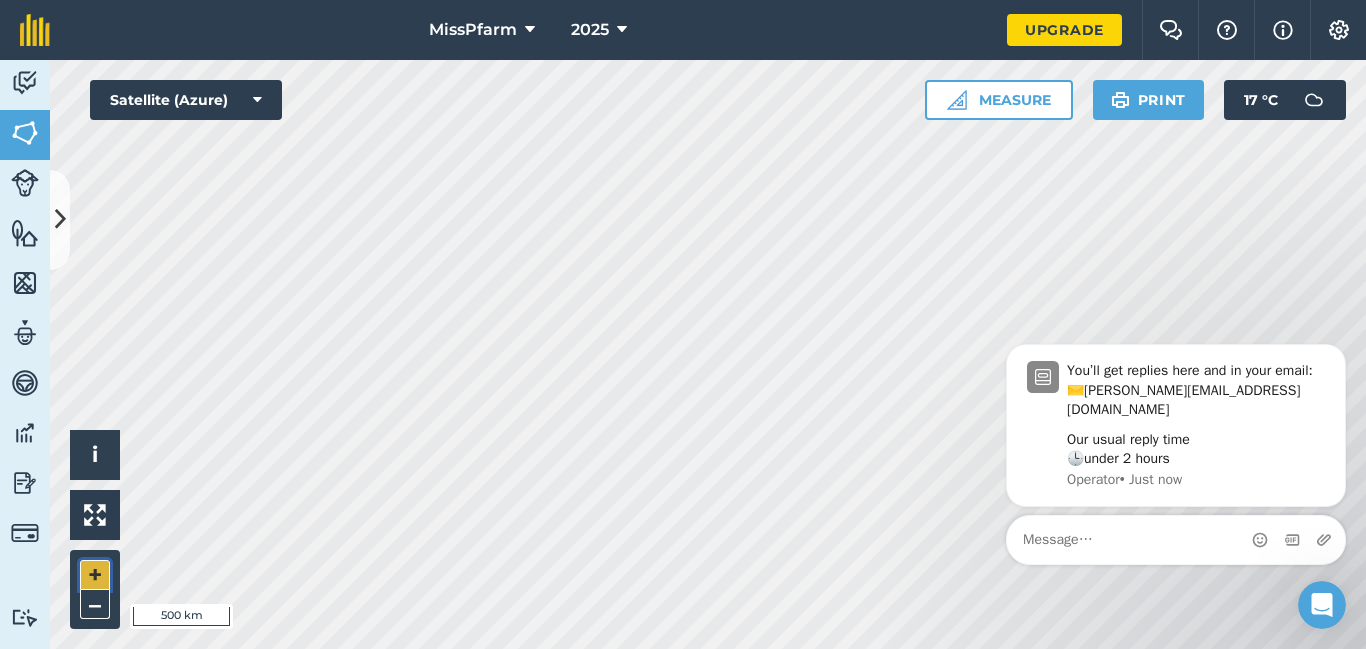 click on "+" at bounding box center (95, 575) 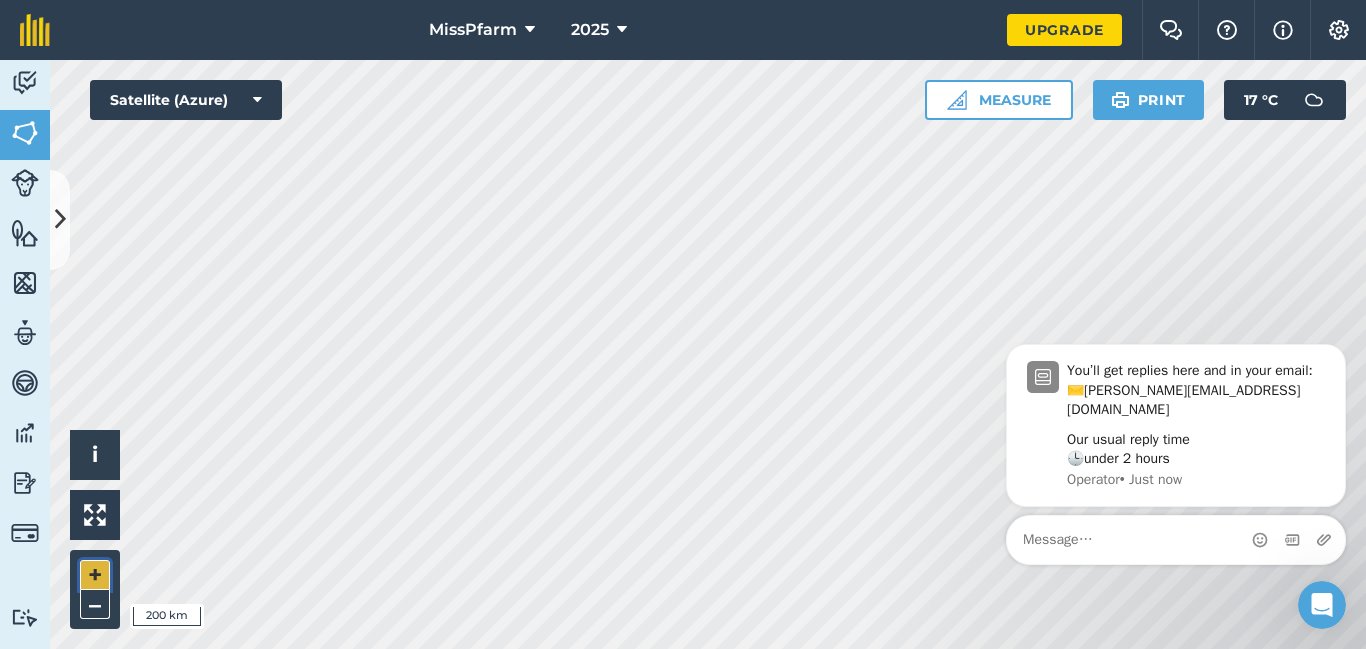 click on "+" at bounding box center [95, 575] 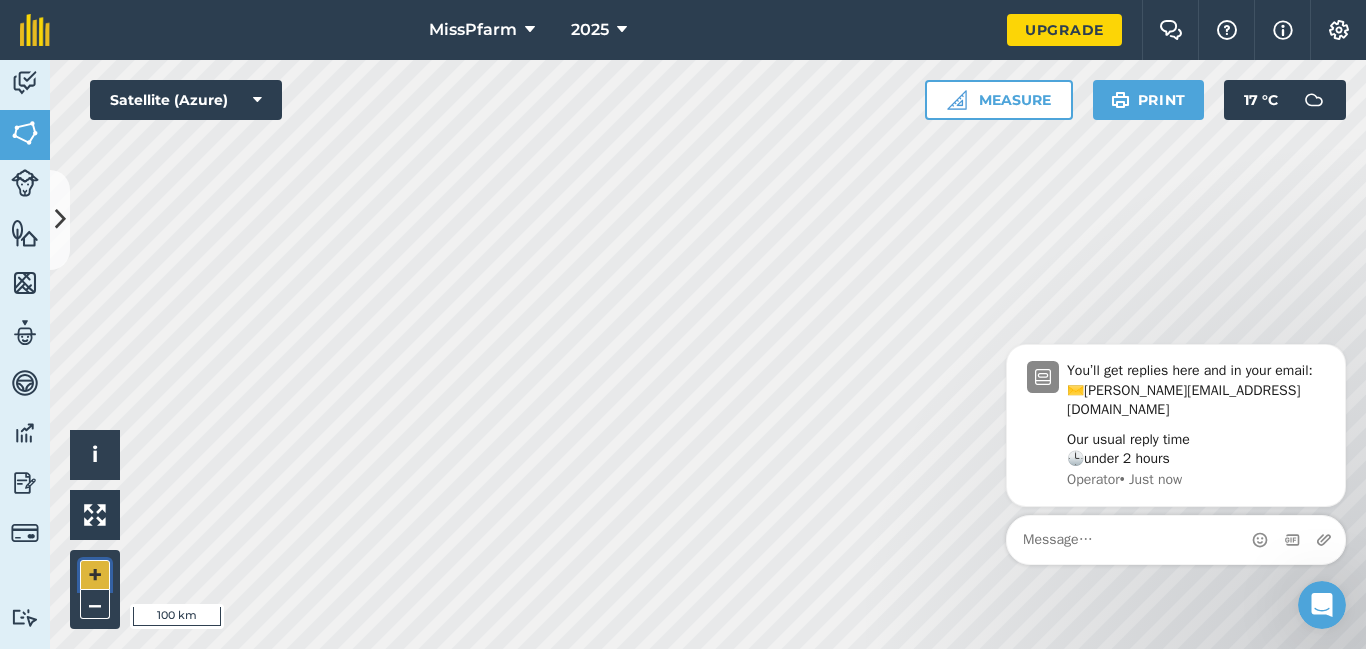 click on "+" at bounding box center [95, 575] 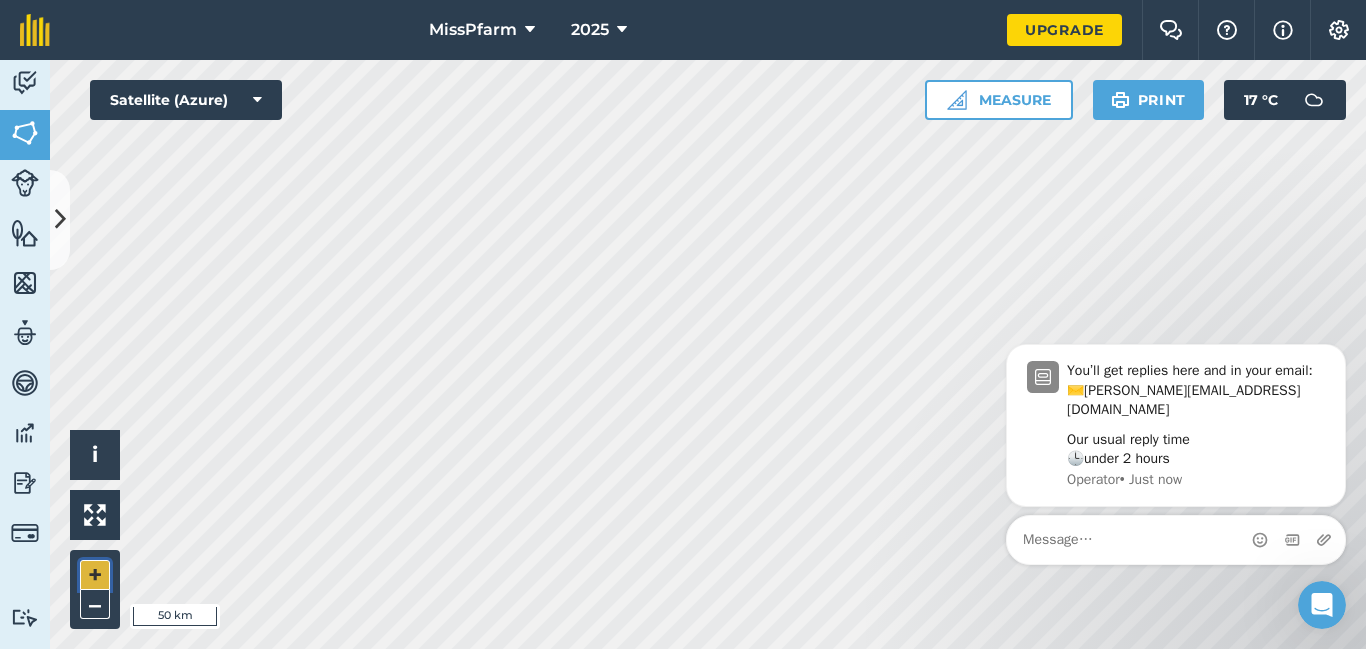 click on "+" at bounding box center [95, 575] 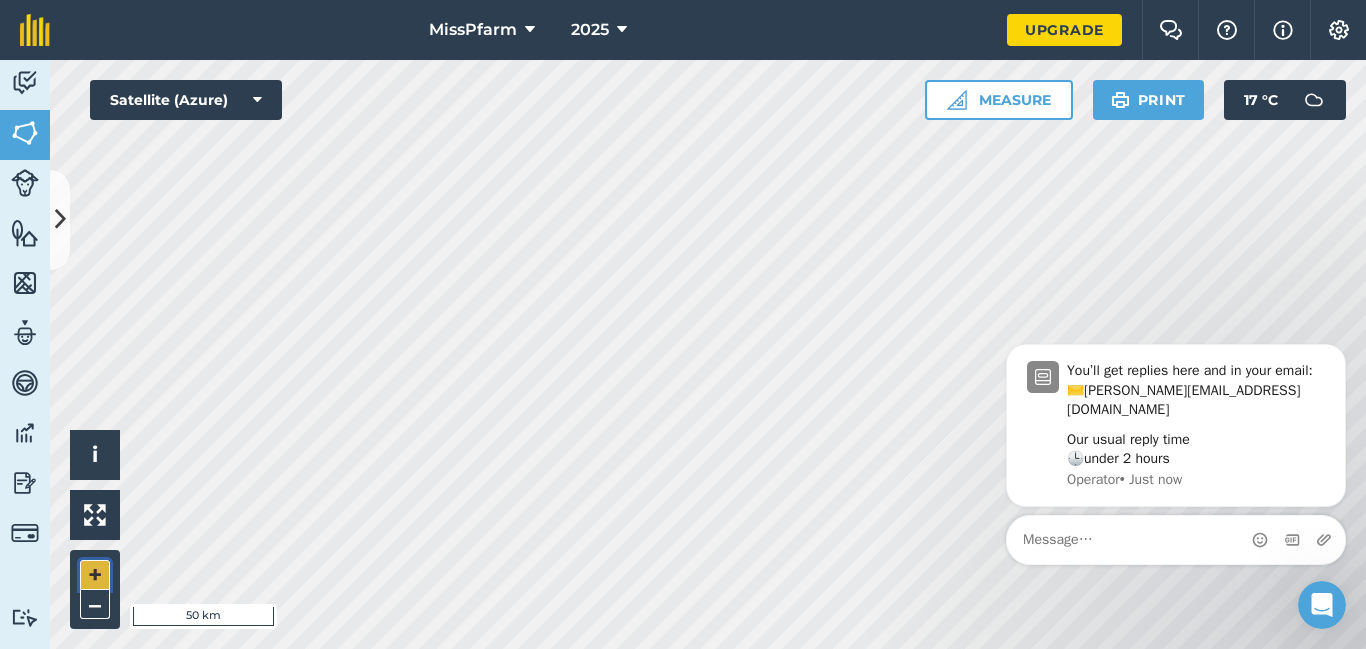 click on "+" at bounding box center [95, 575] 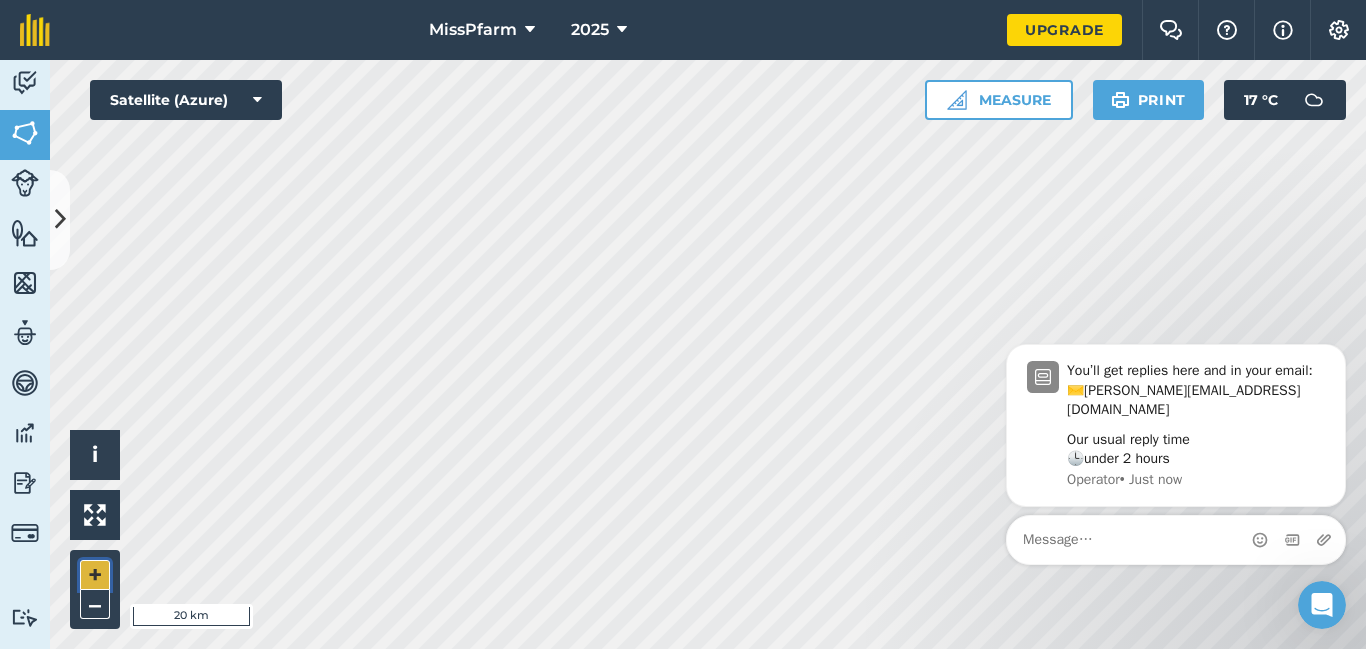 click on "+" at bounding box center [95, 575] 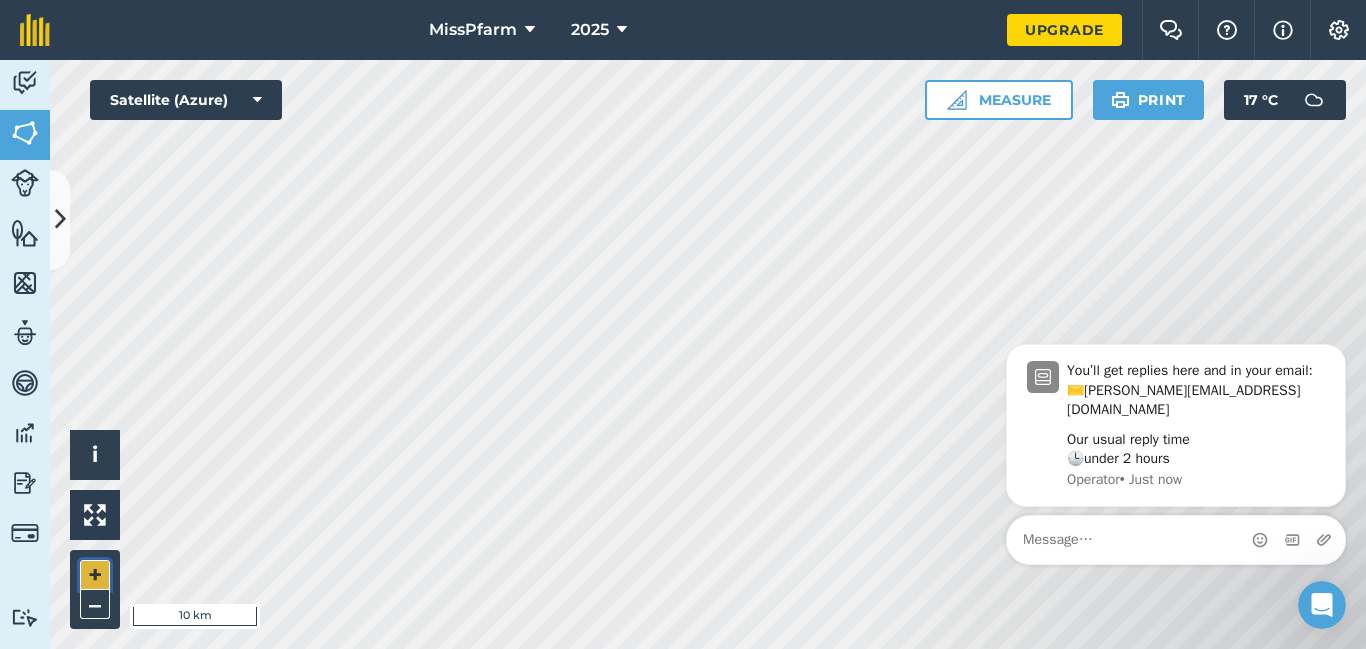 click on "+" at bounding box center (95, 575) 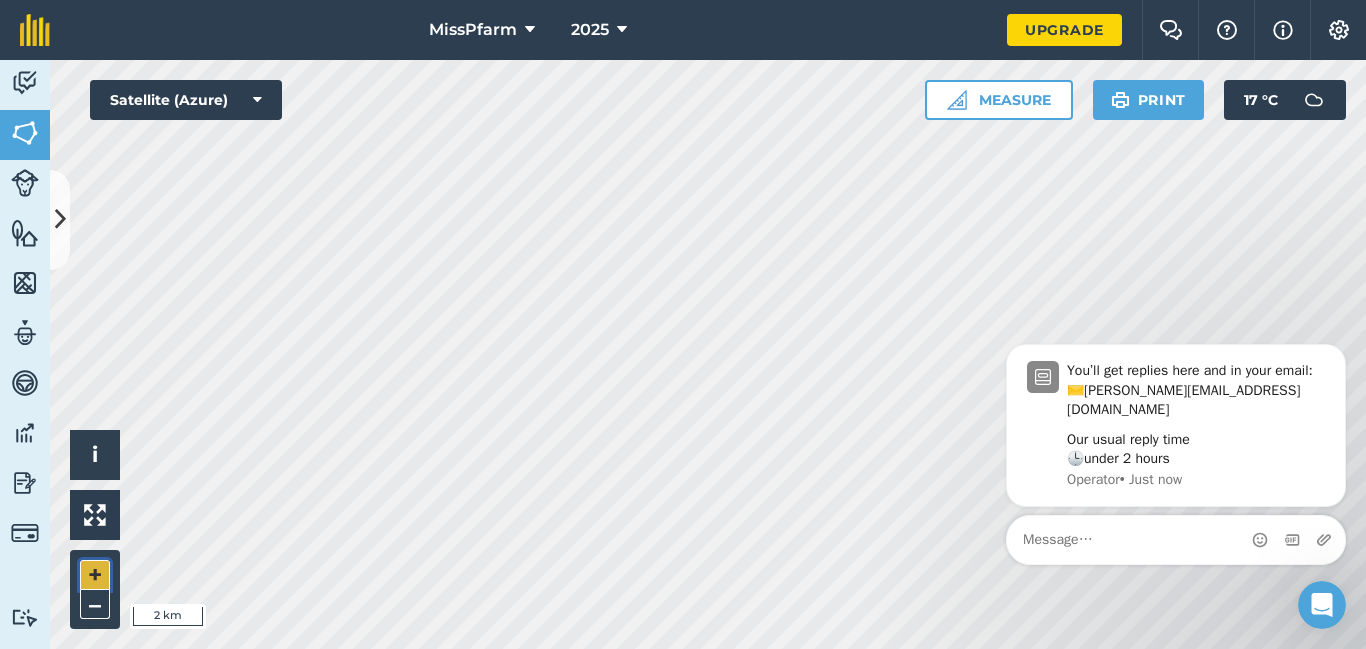 click on "+" at bounding box center [95, 575] 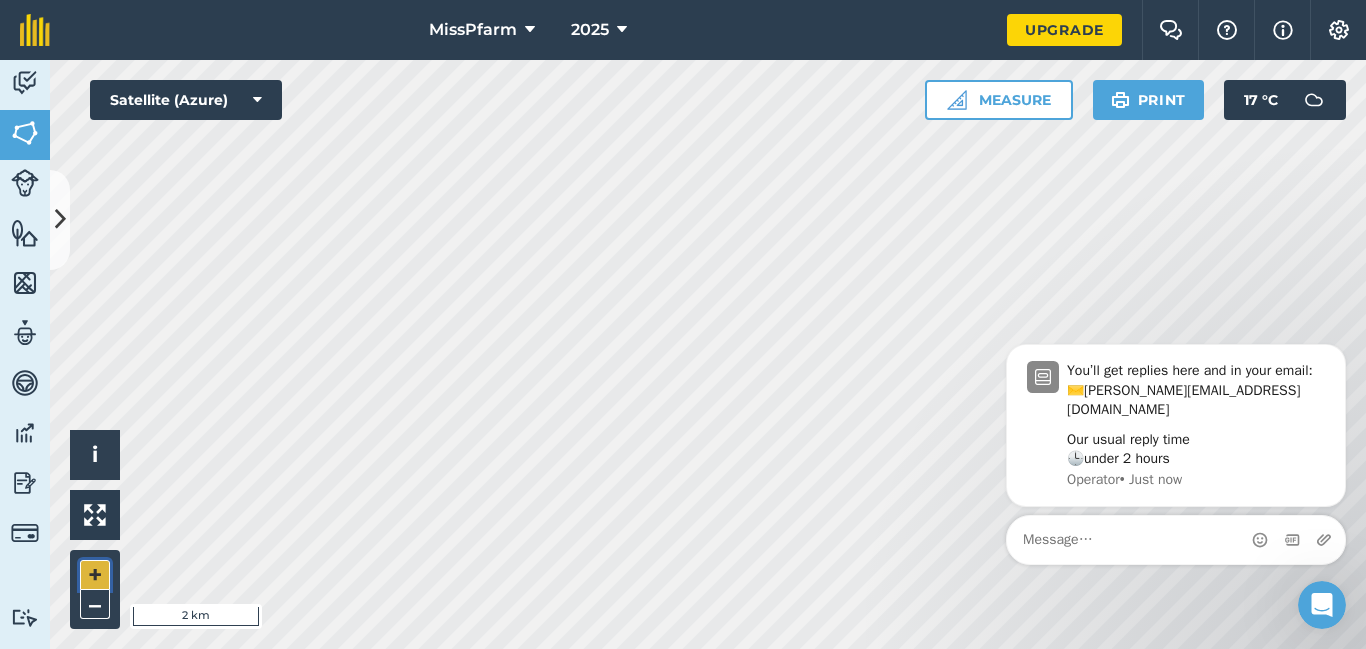 click on "+" at bounding box center [95, 575] 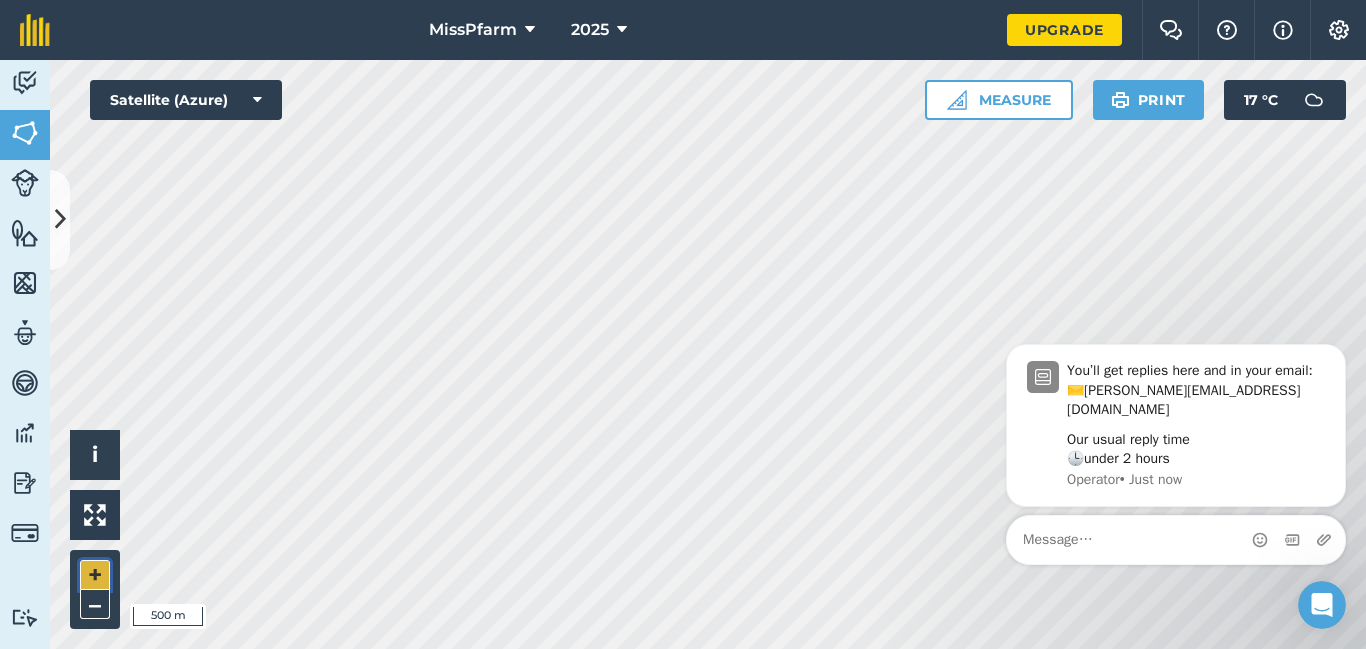 click on "+" at bounding box center (95, 575) 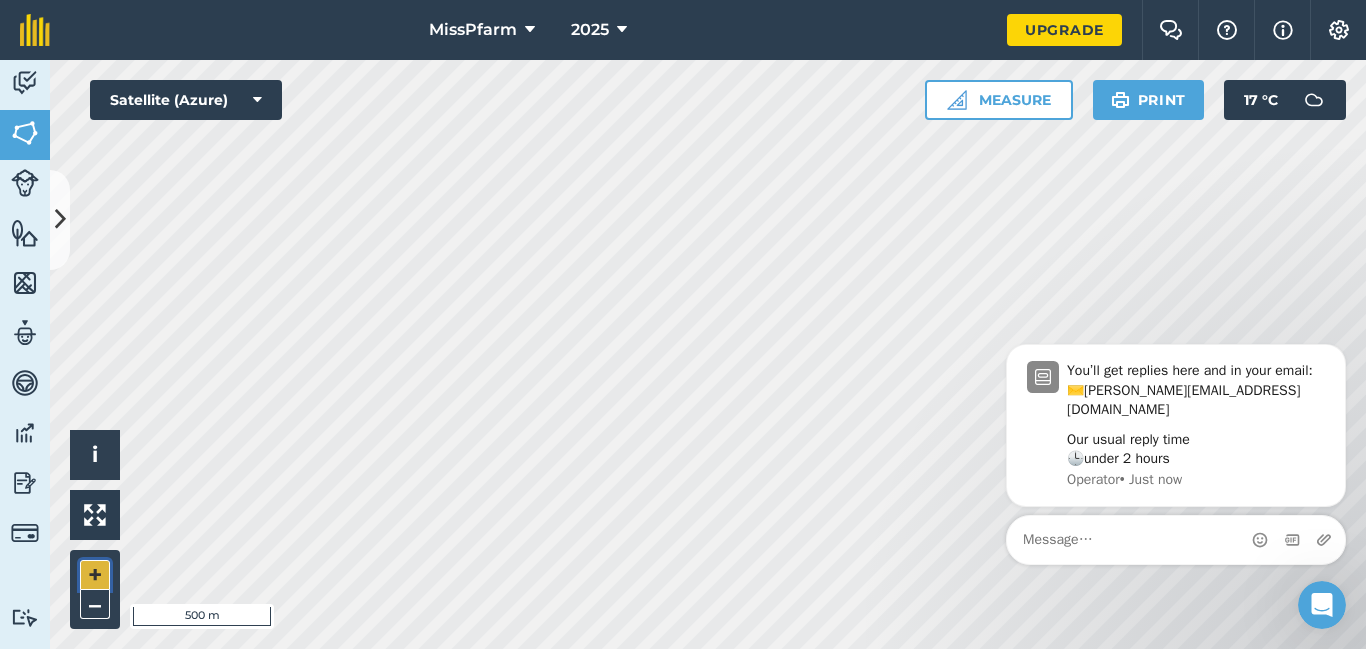click on "+" at bounding box center [95, 575] 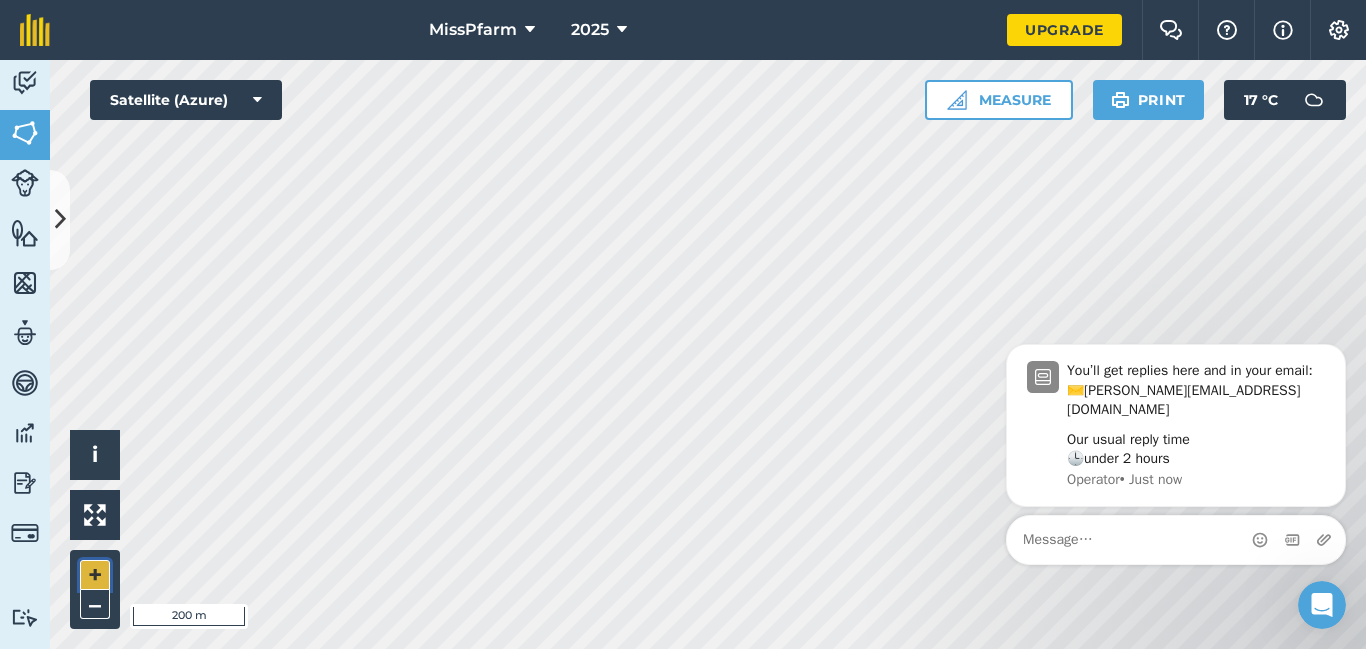 click on "+" at bounding box center (95, 575) 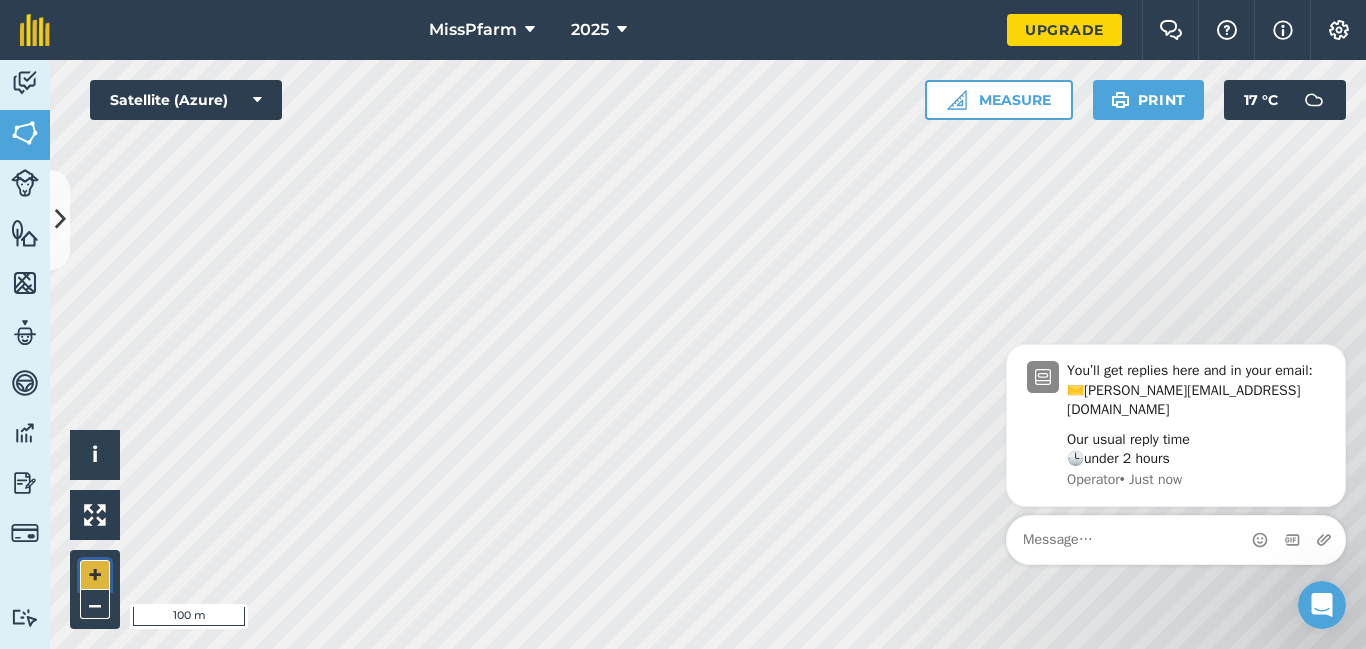 click on "+" at bounding box center (95, 575) 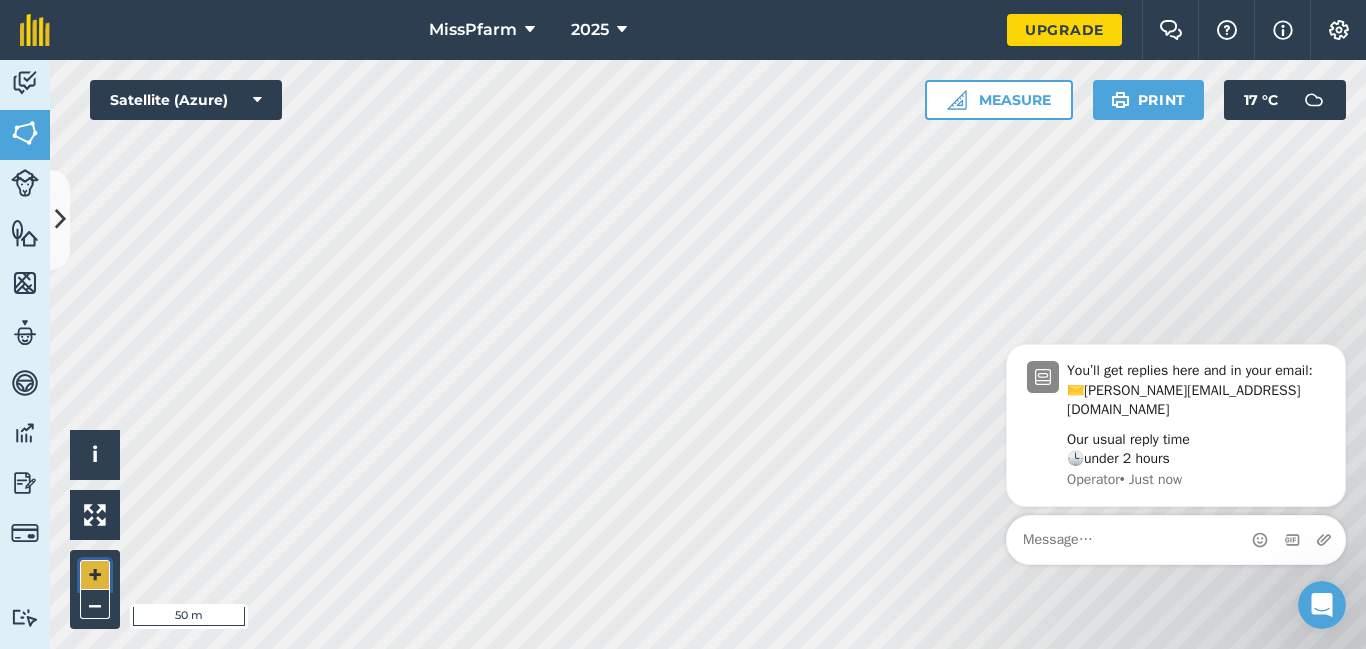 click on "+" at bounding box center [95, 575] 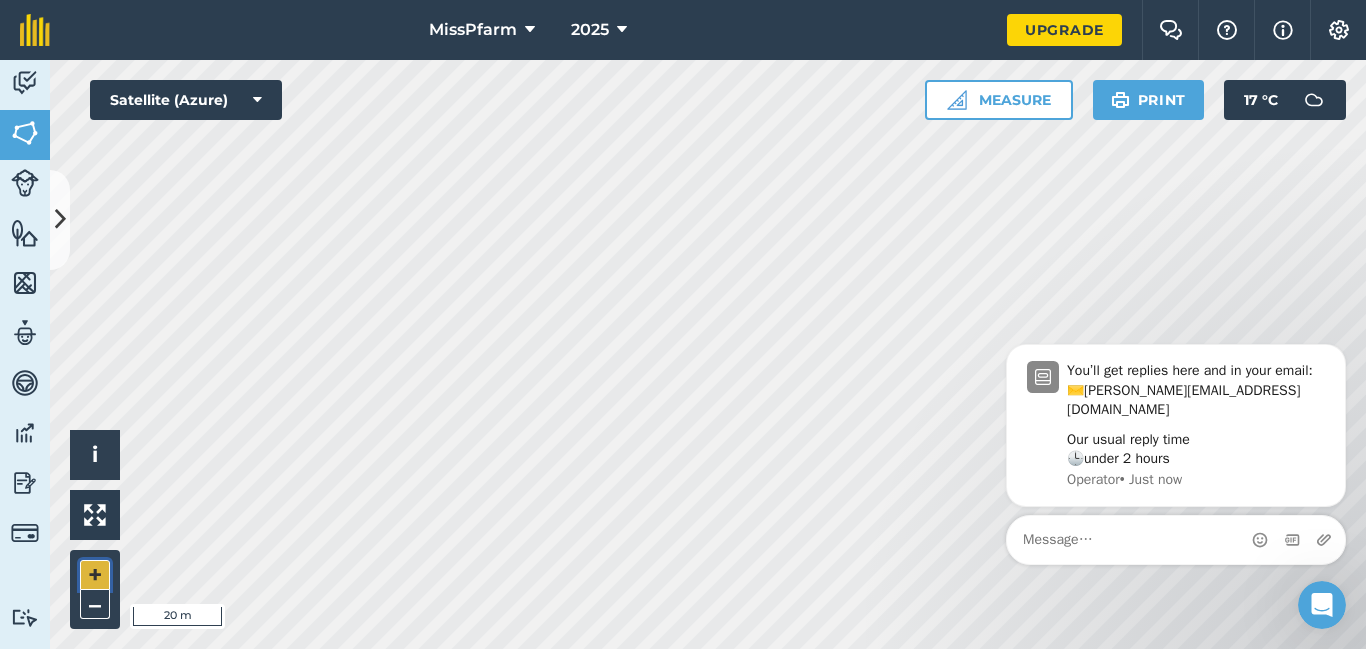 click on "+" at bounding box center (95, 575) 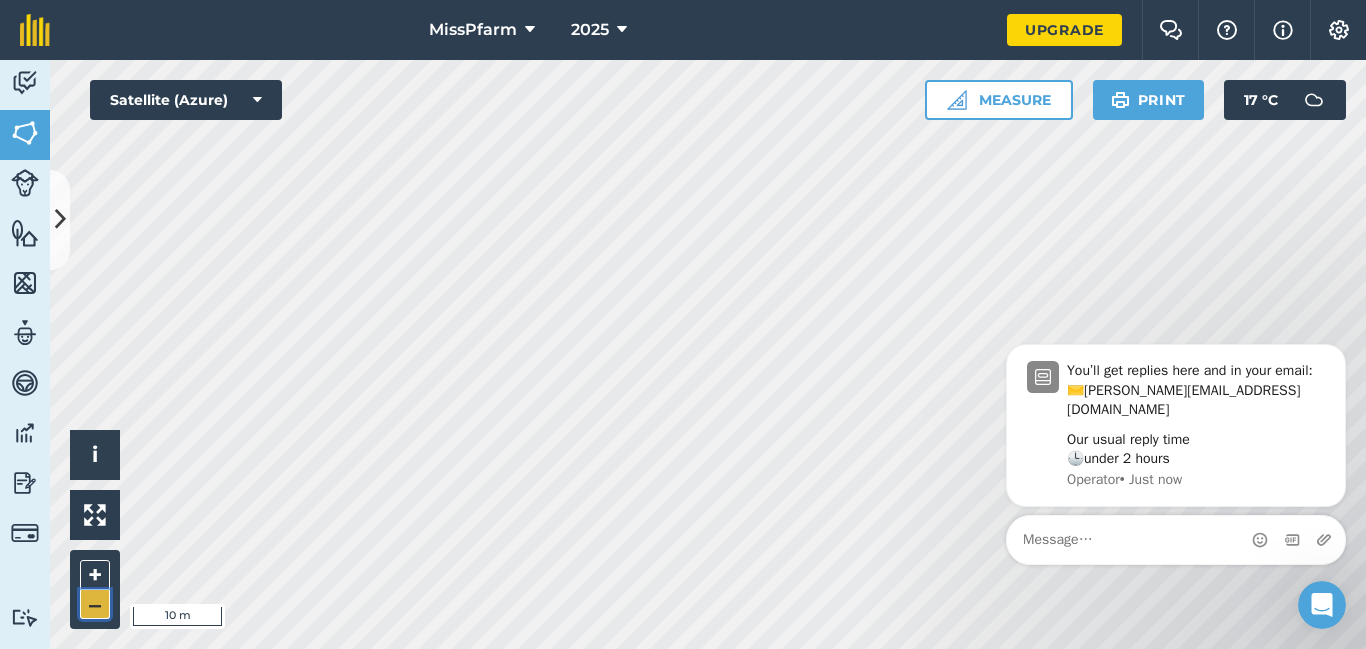 click on "–" at bounding box center [95, 604] 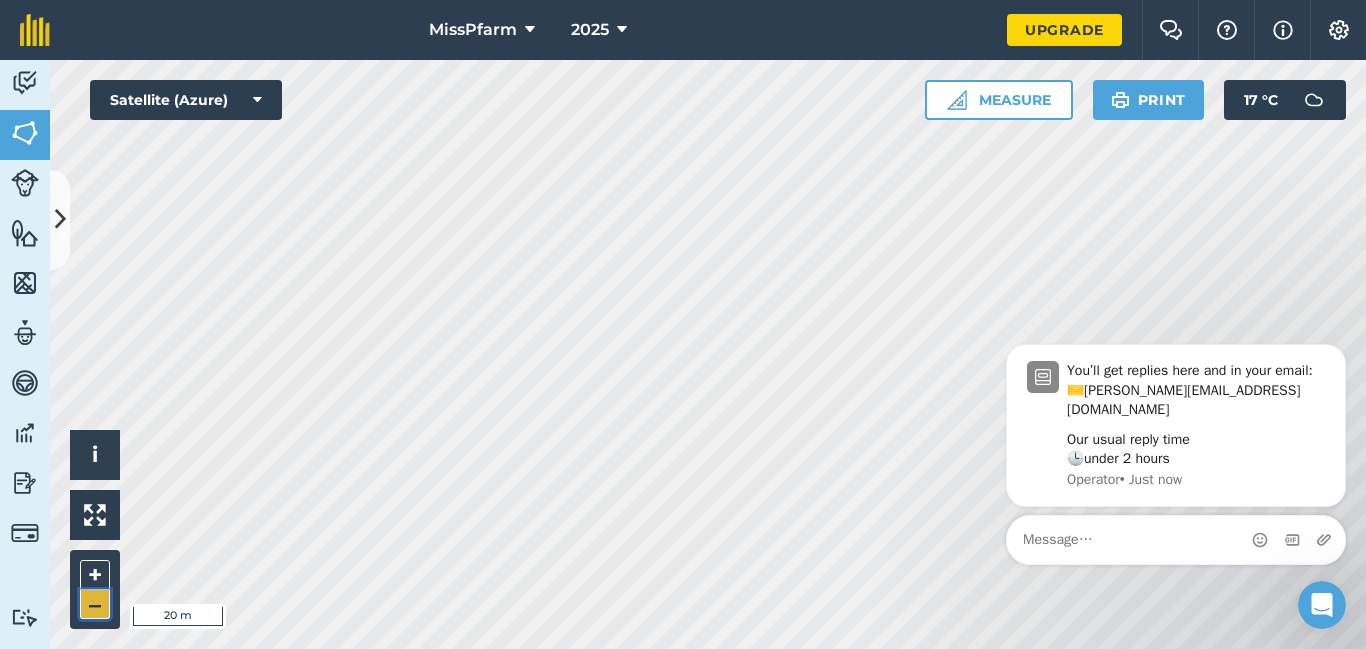 click on "–" at bounding box center [95, 604] 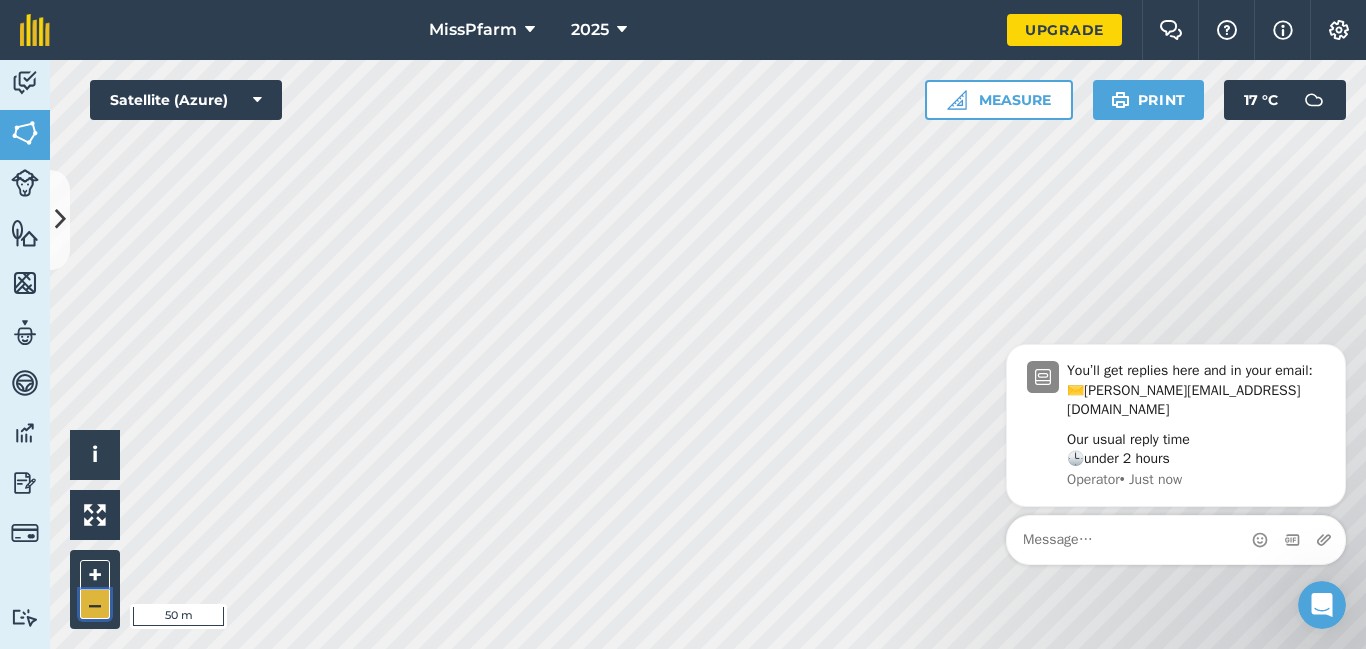 click on "–" at bounding box center (95, 604) 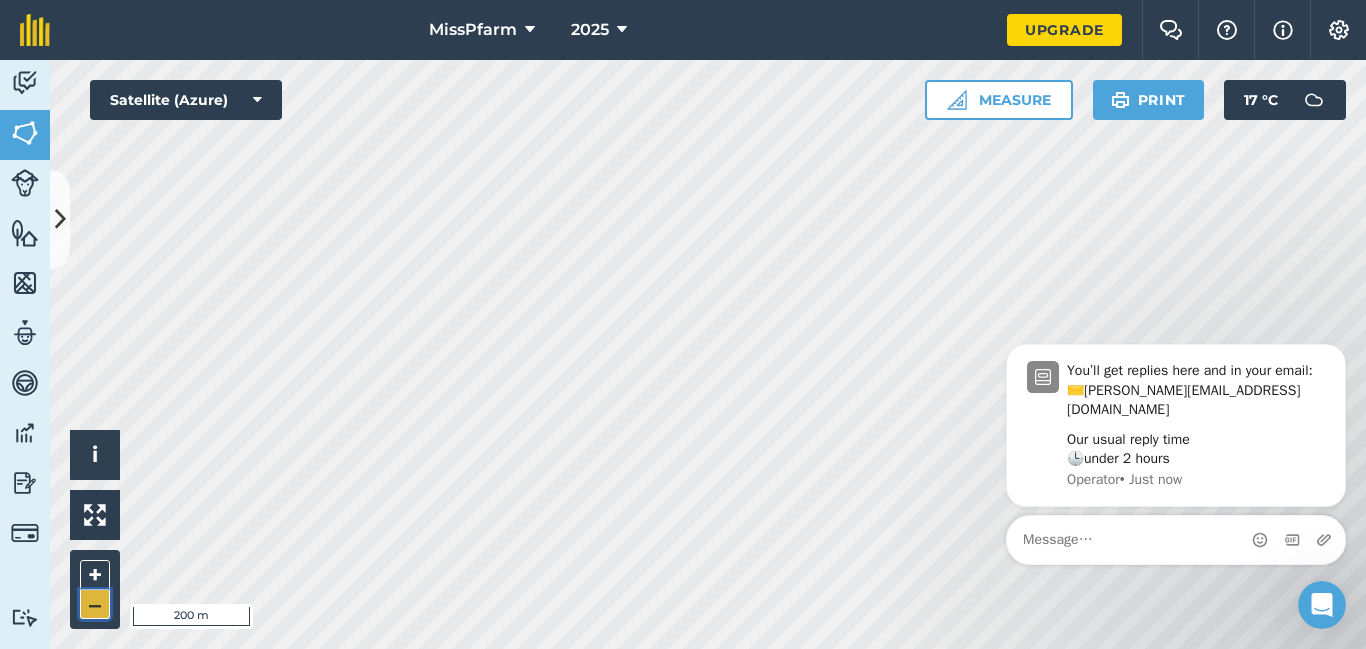 click on "–" at bounding box center (95, 604) 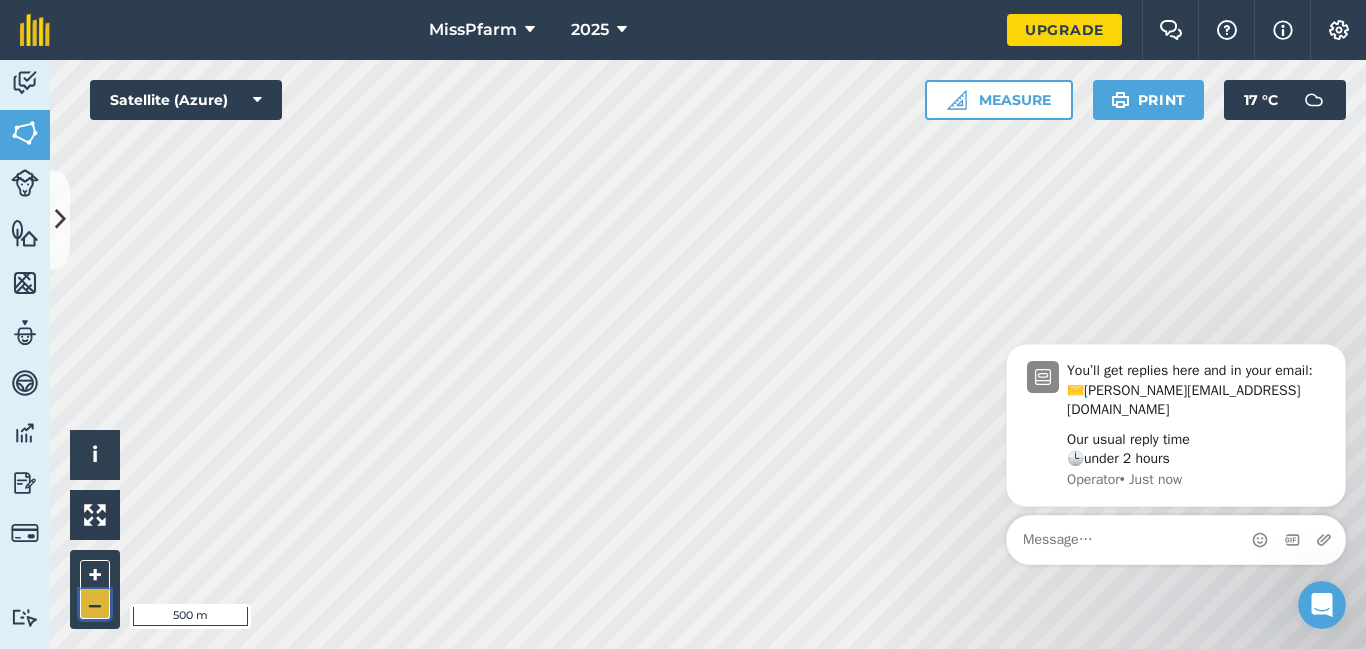 click on "–" at bounding box center [95, 604] 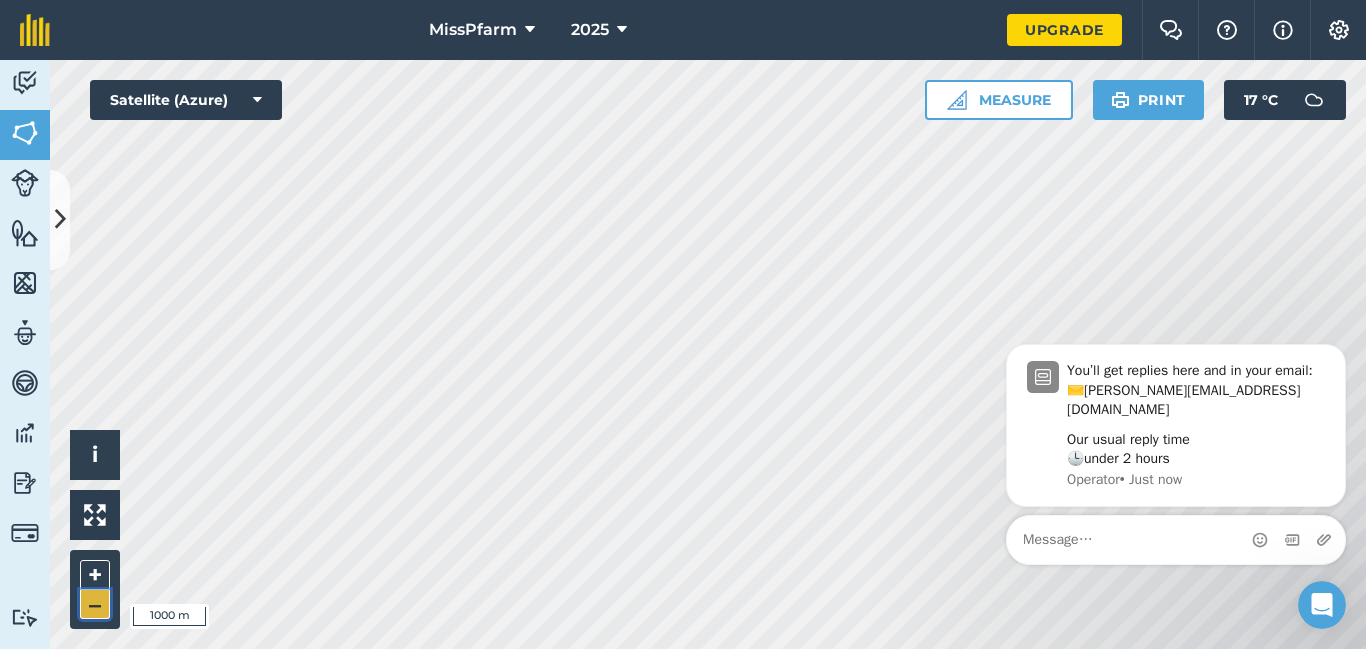 click on "–" at bounding box center [95, 604] 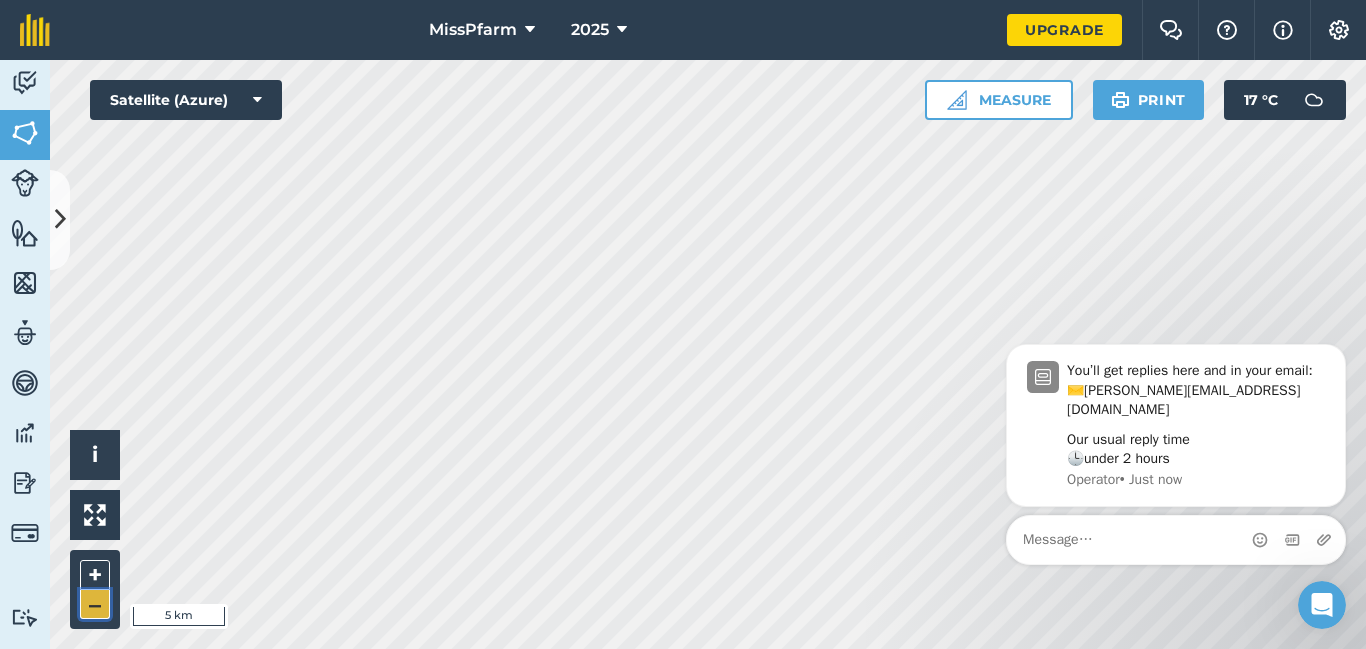 click on "–" at bounding box center [95, 604] 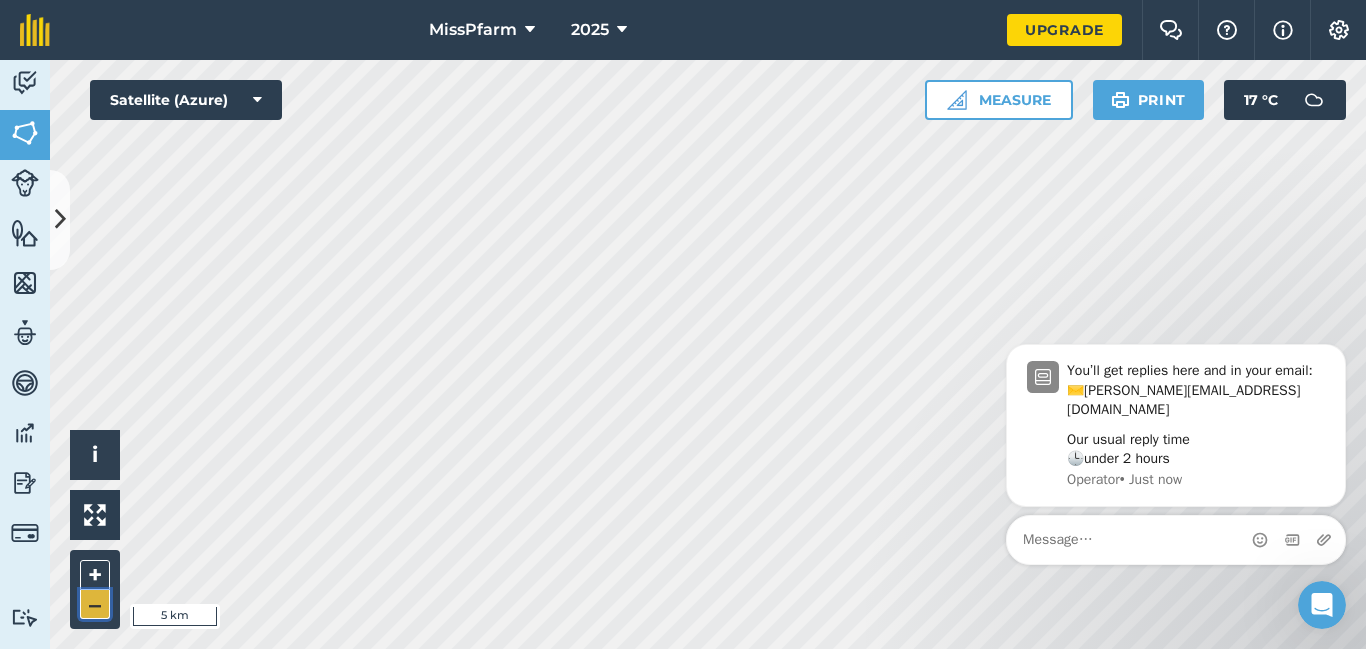 click on "–" at bounding box center (95, 604) 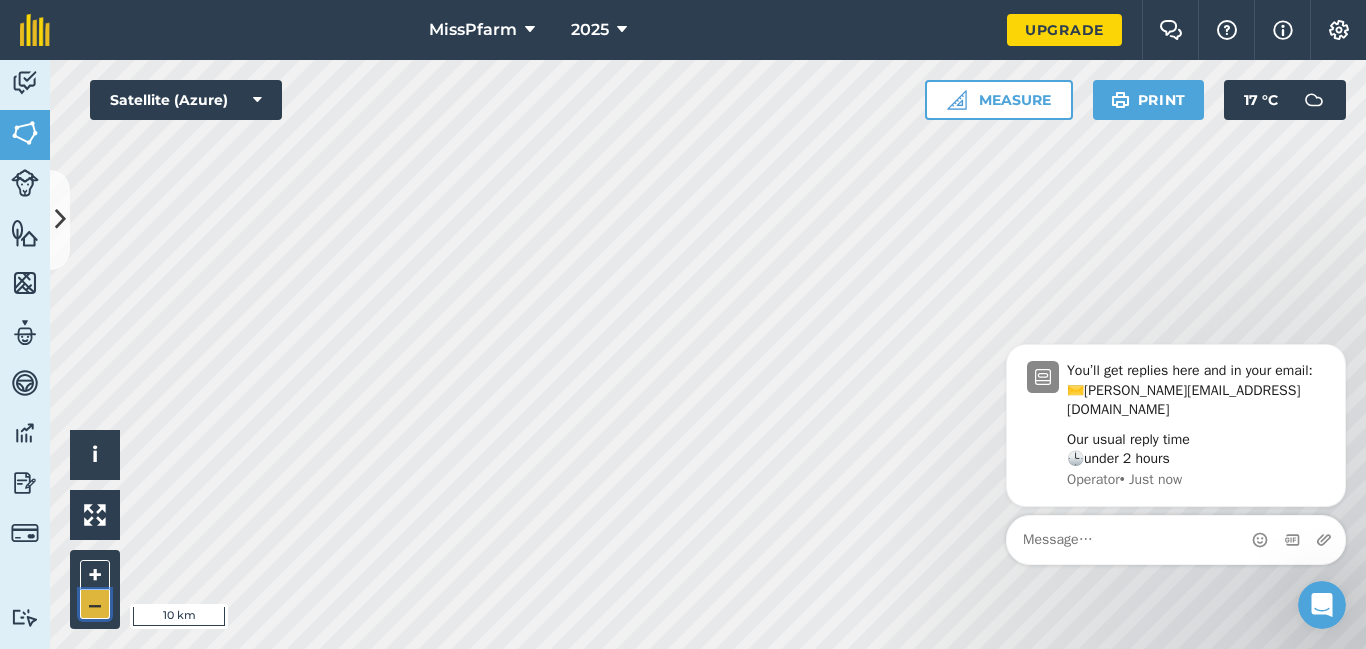 click on "–" at bounding box center [95, 604] 